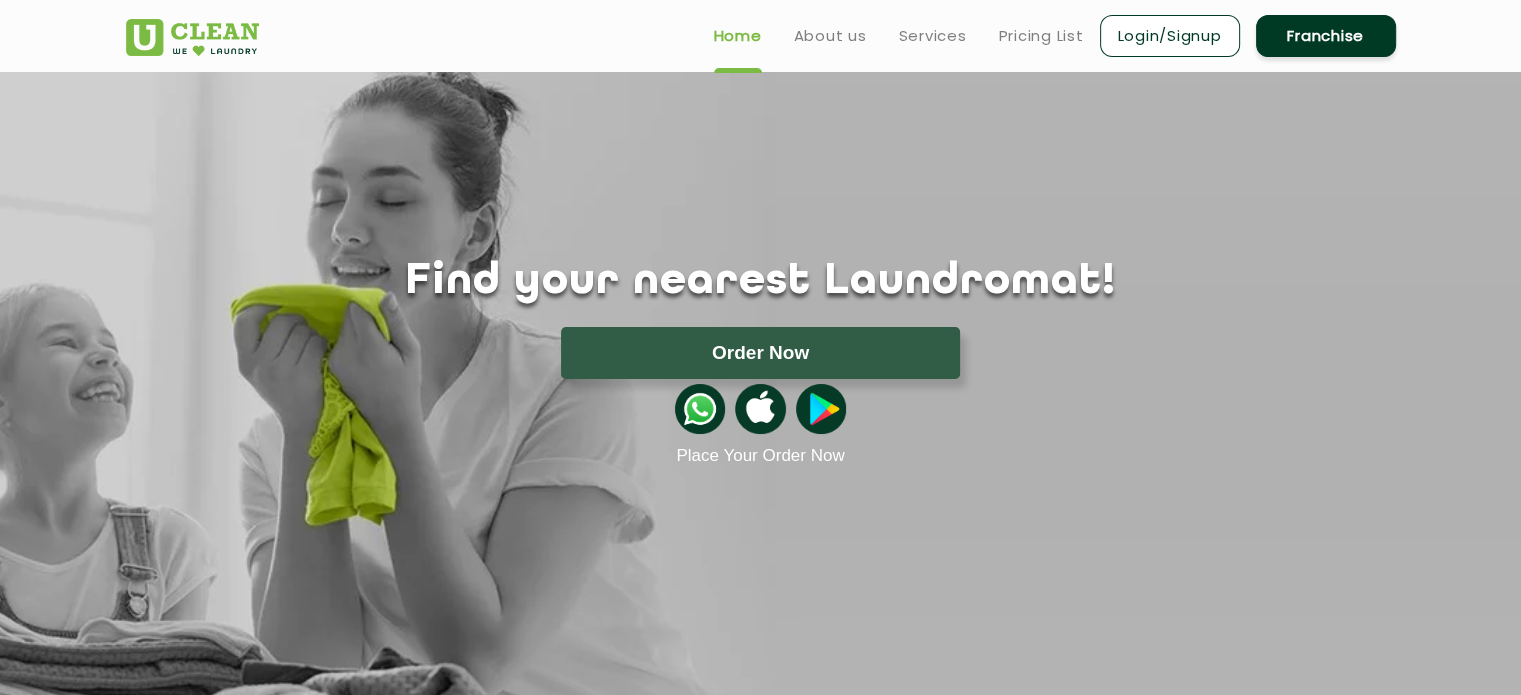 scroll, scrollTop: 0, scrollLeft: 0, axis: both 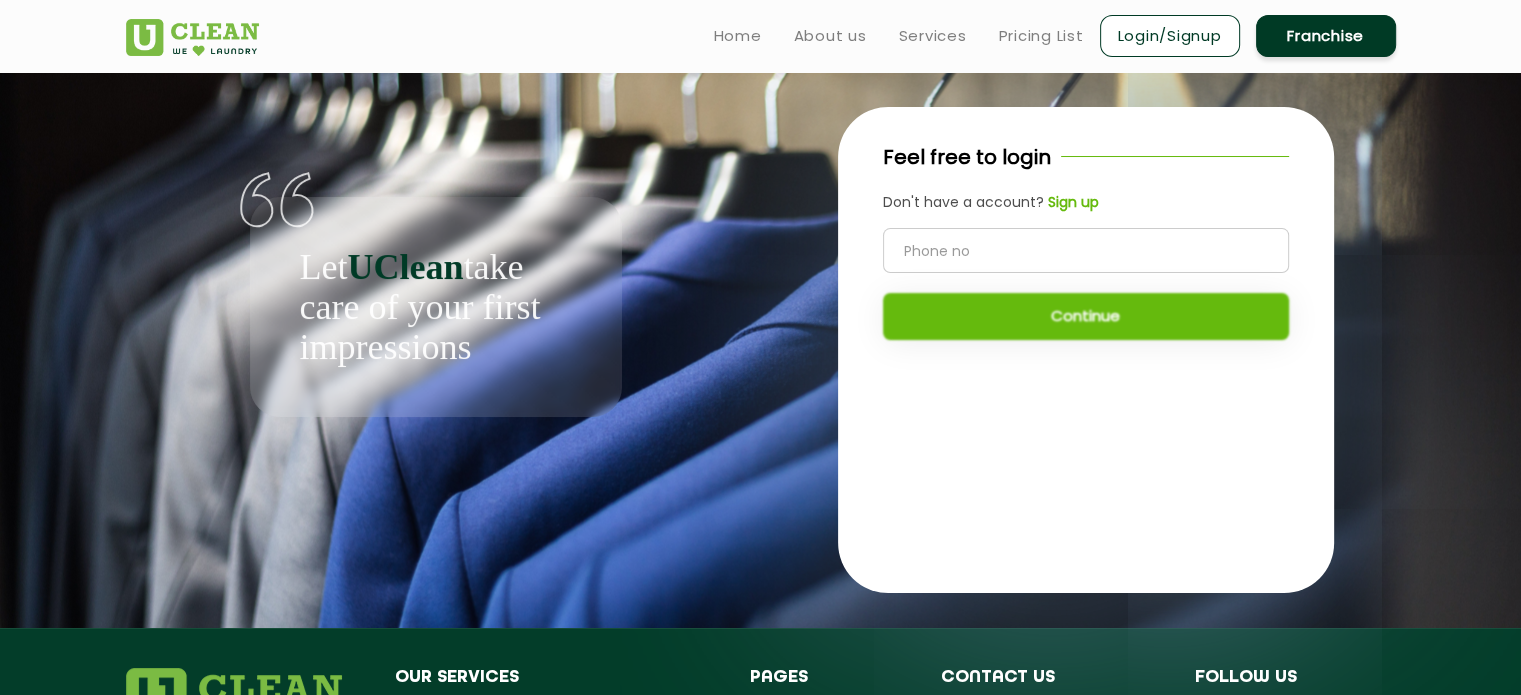 click 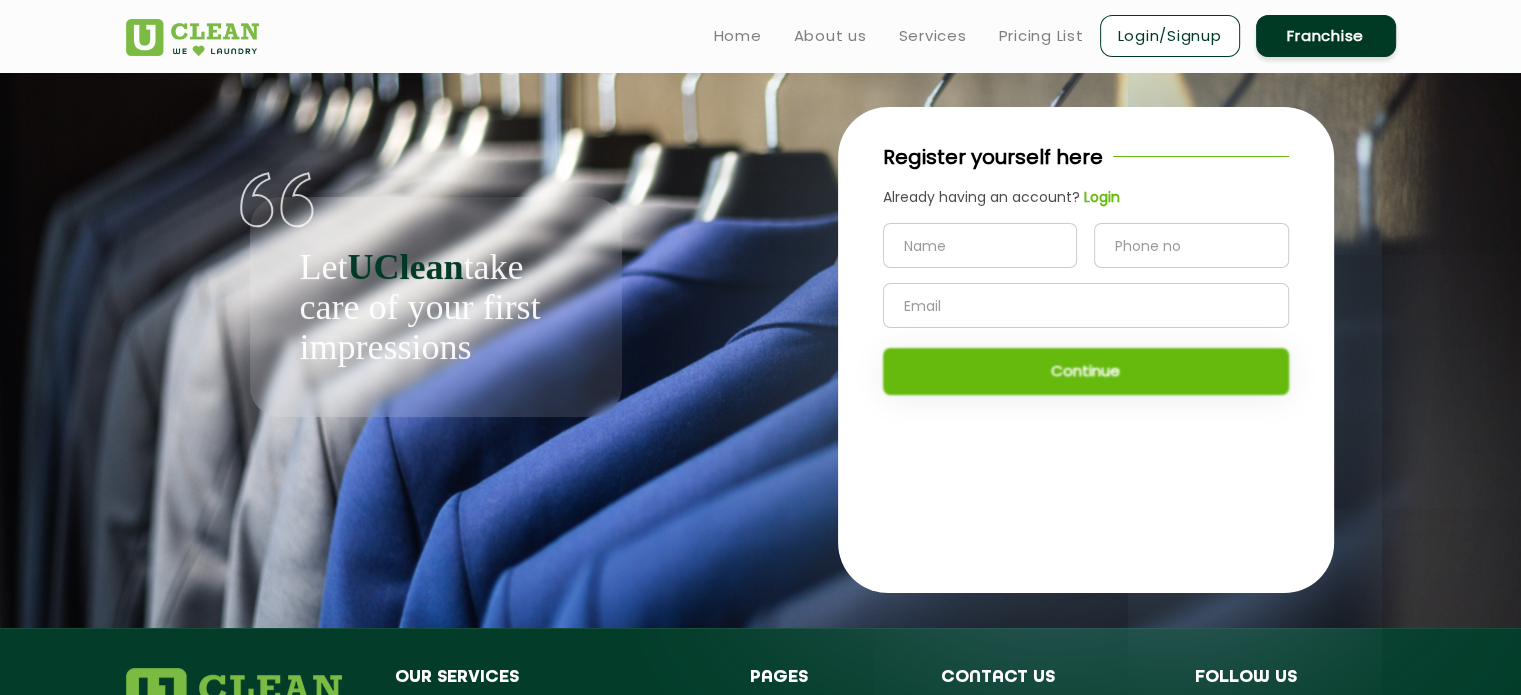 click 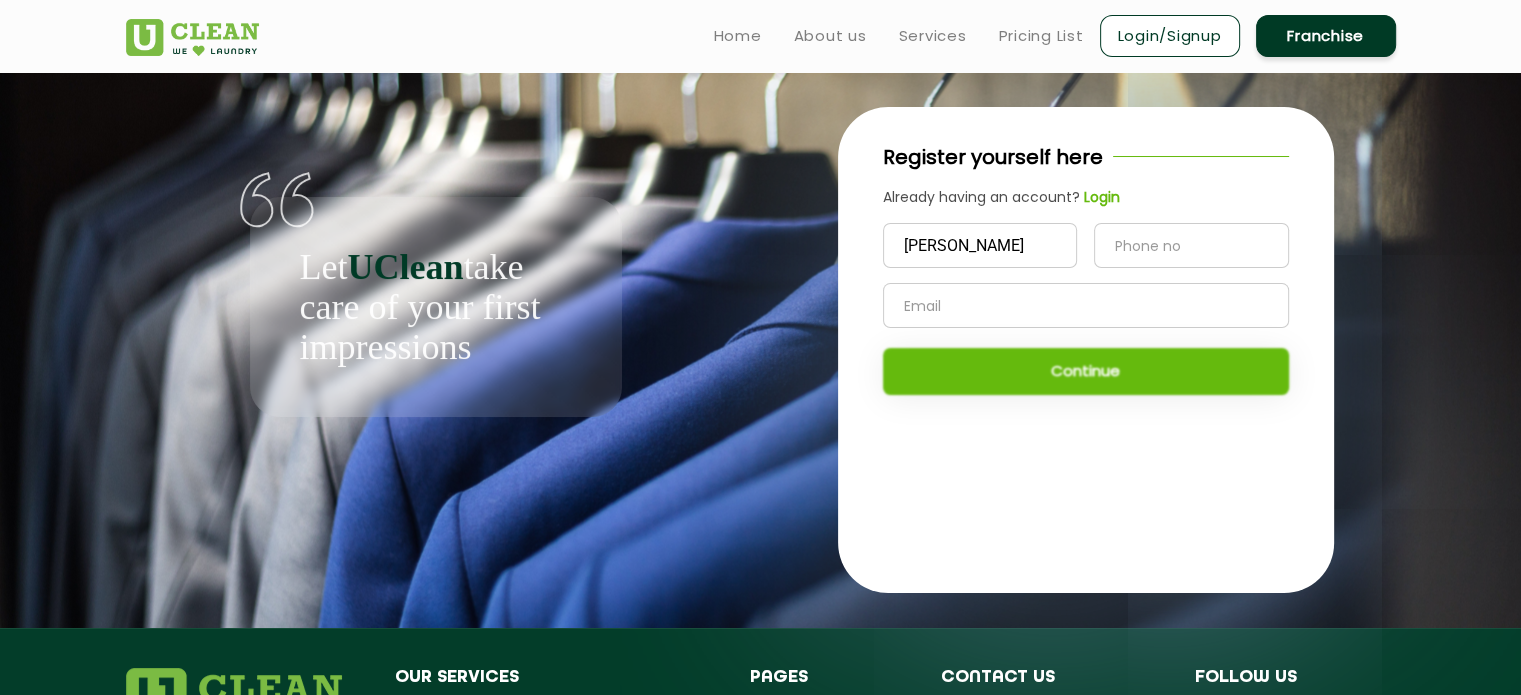 type on "9730562220" 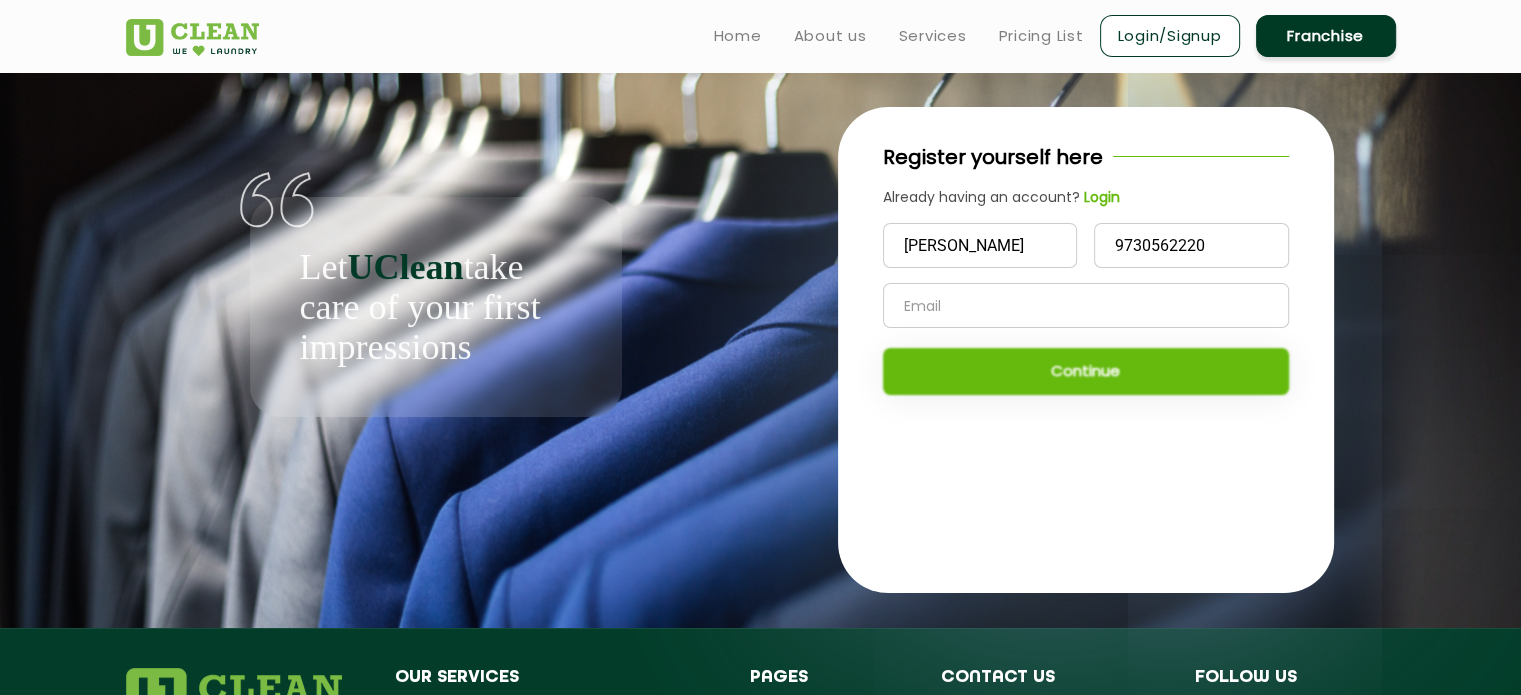 type on "amruta1234@gmail.com" 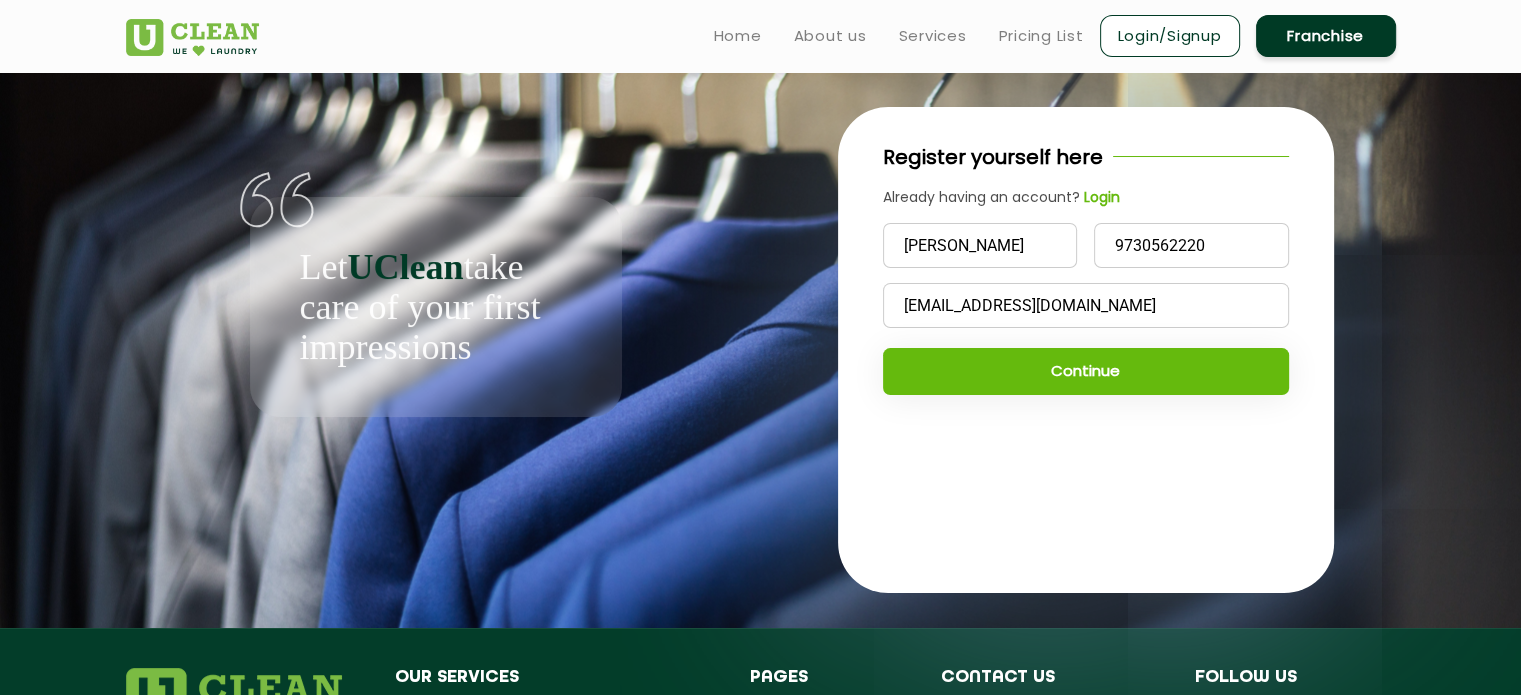 click on "Amruta Nagarkar" 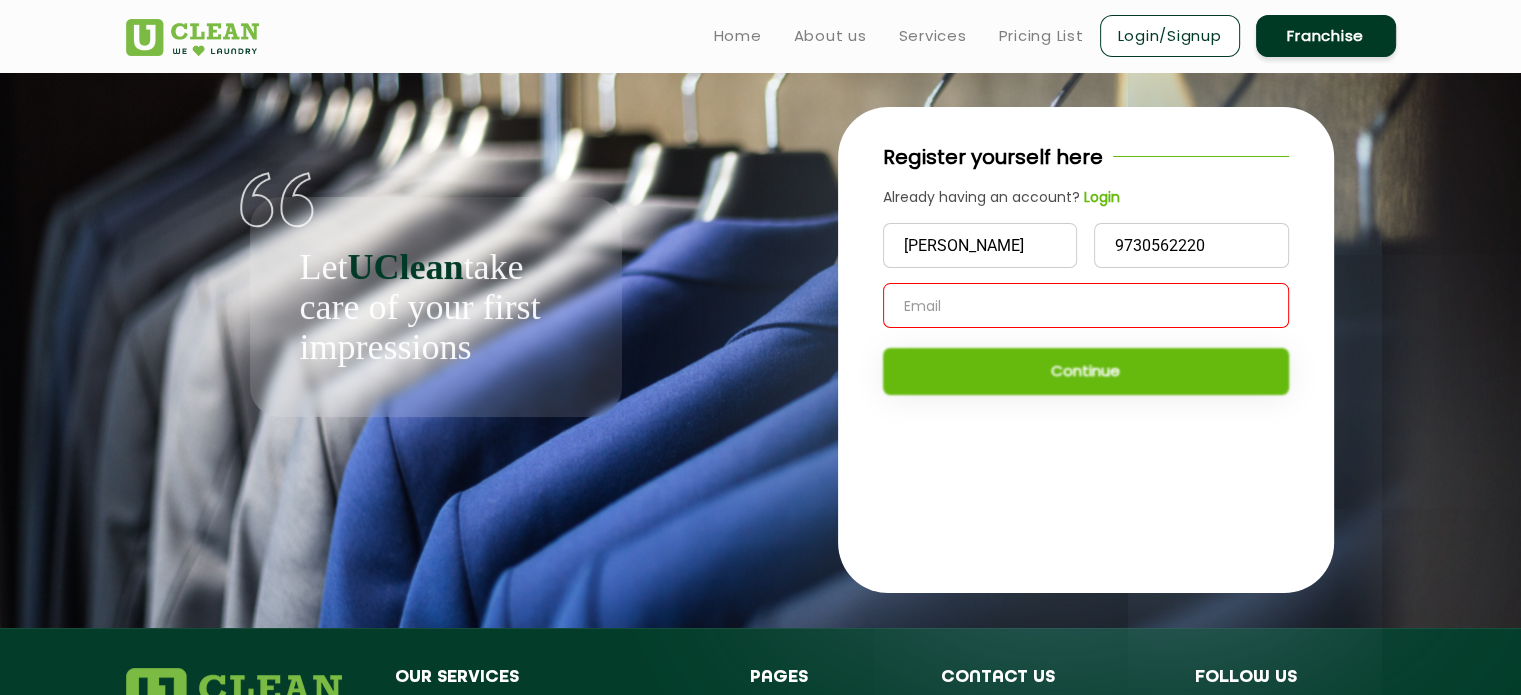 click 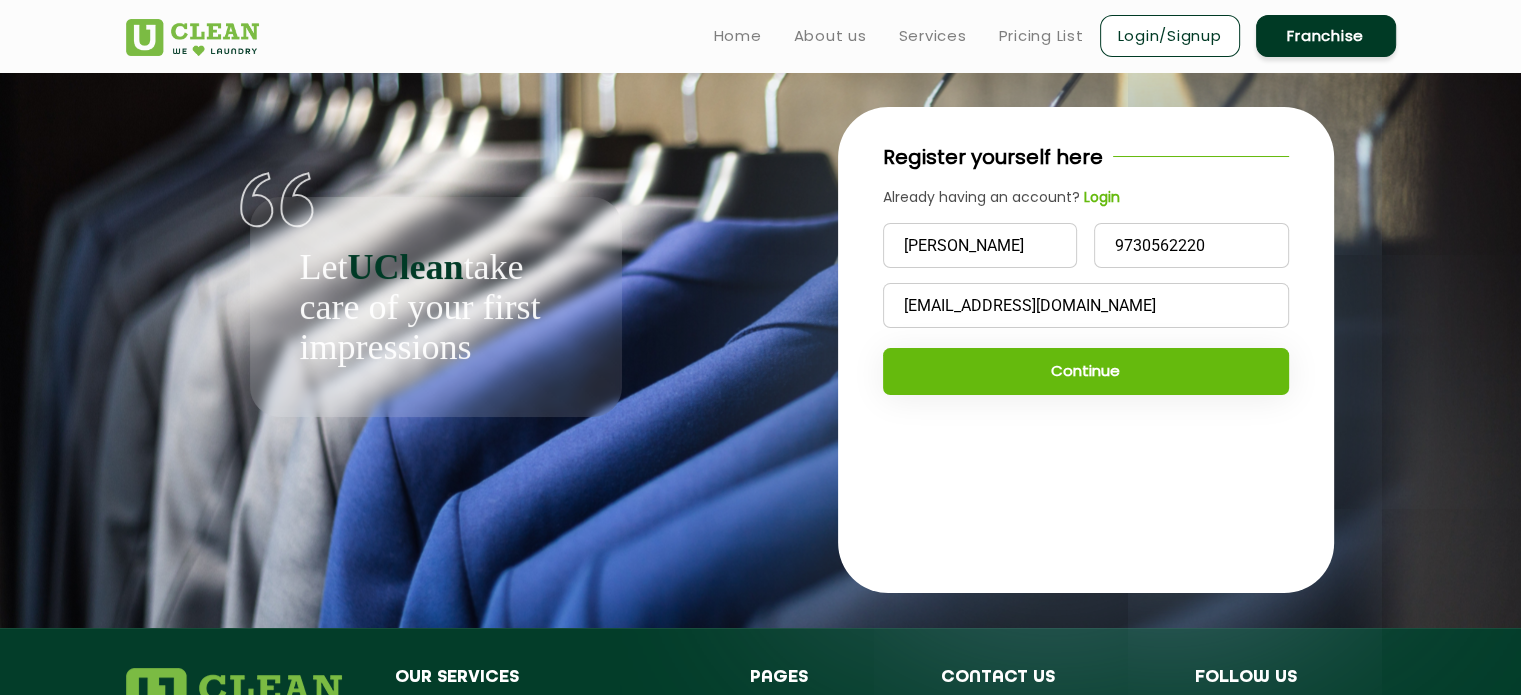click on "Continue" 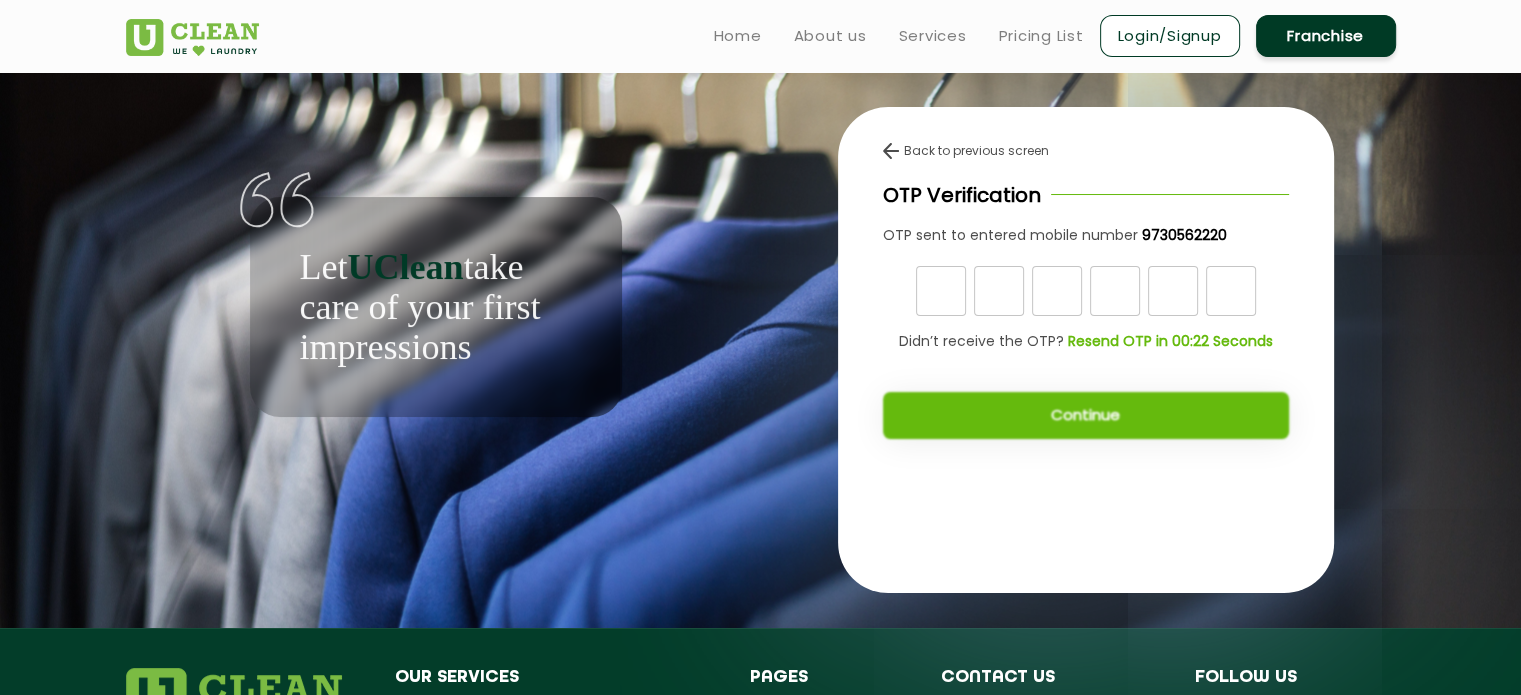 click at bounding box center [941, 291] 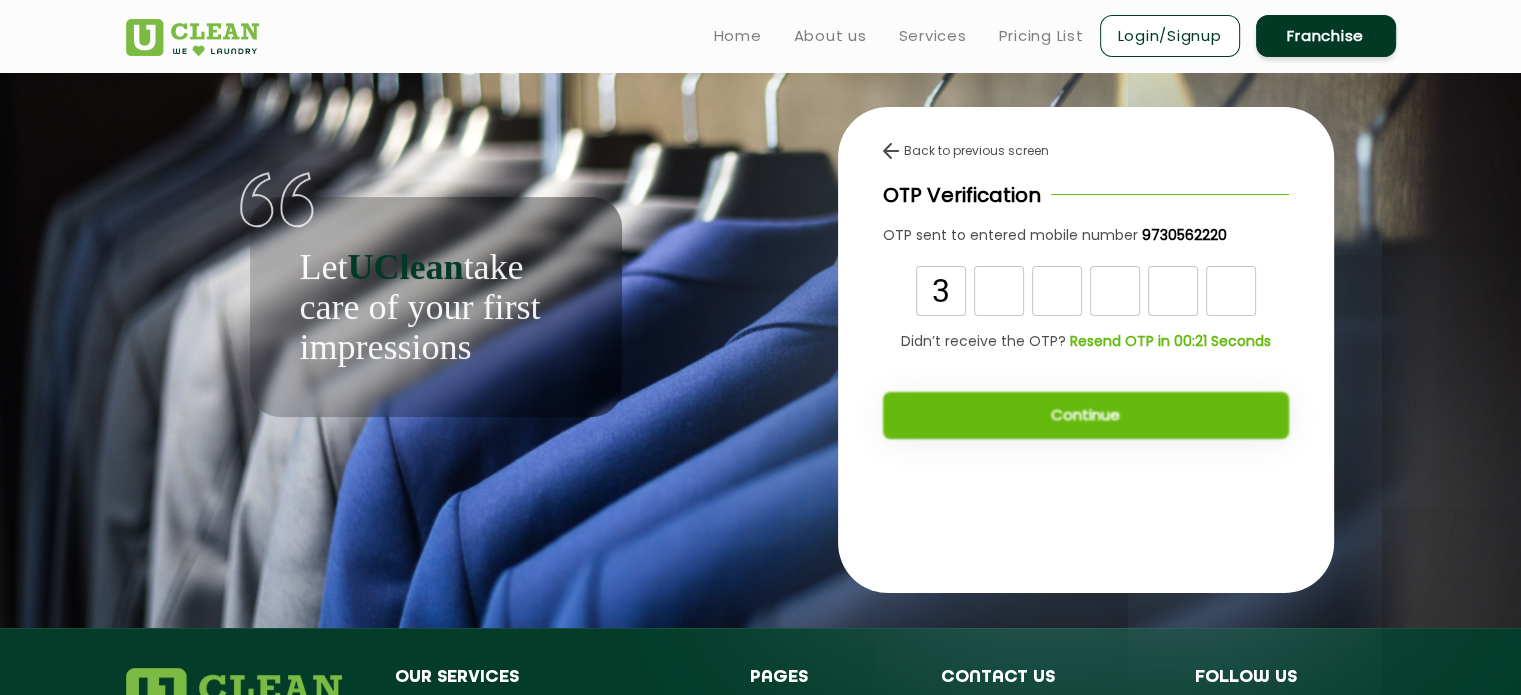 type on "3" 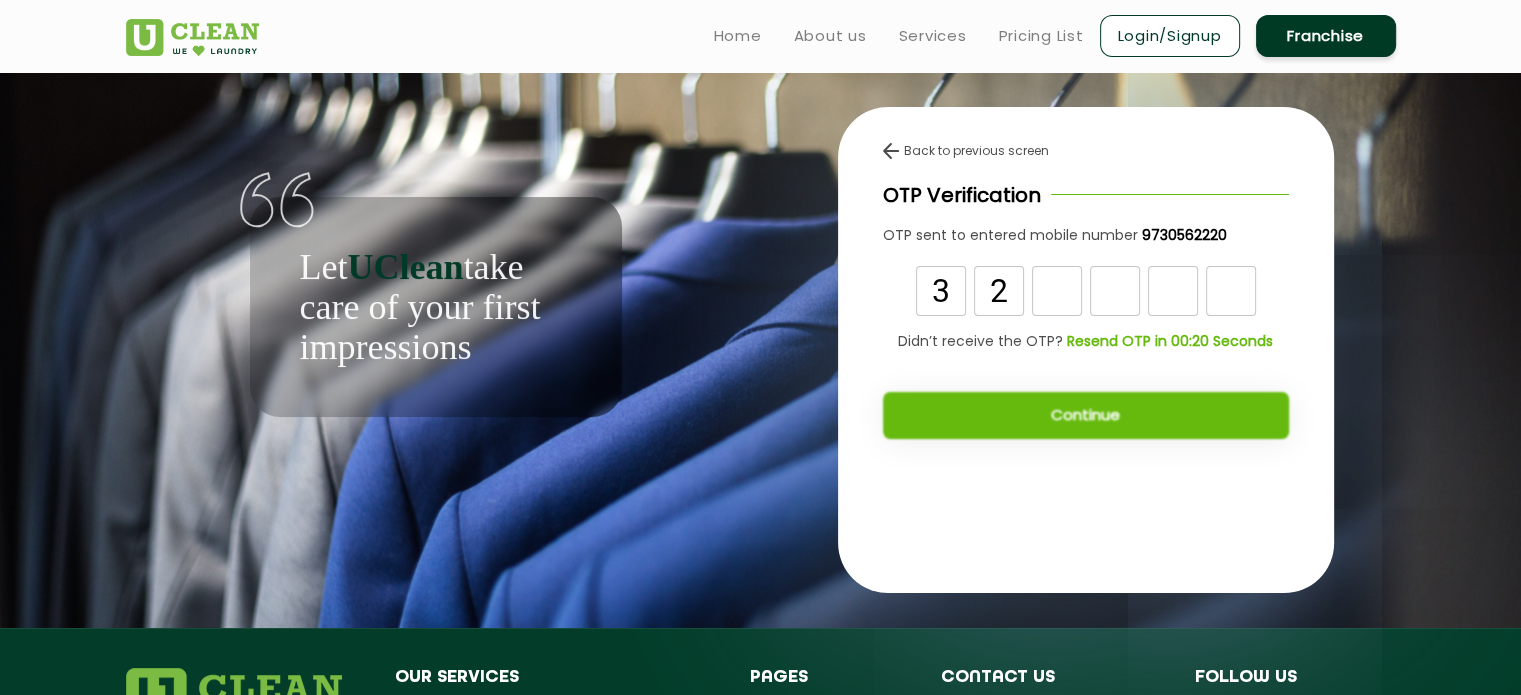 type on "2" 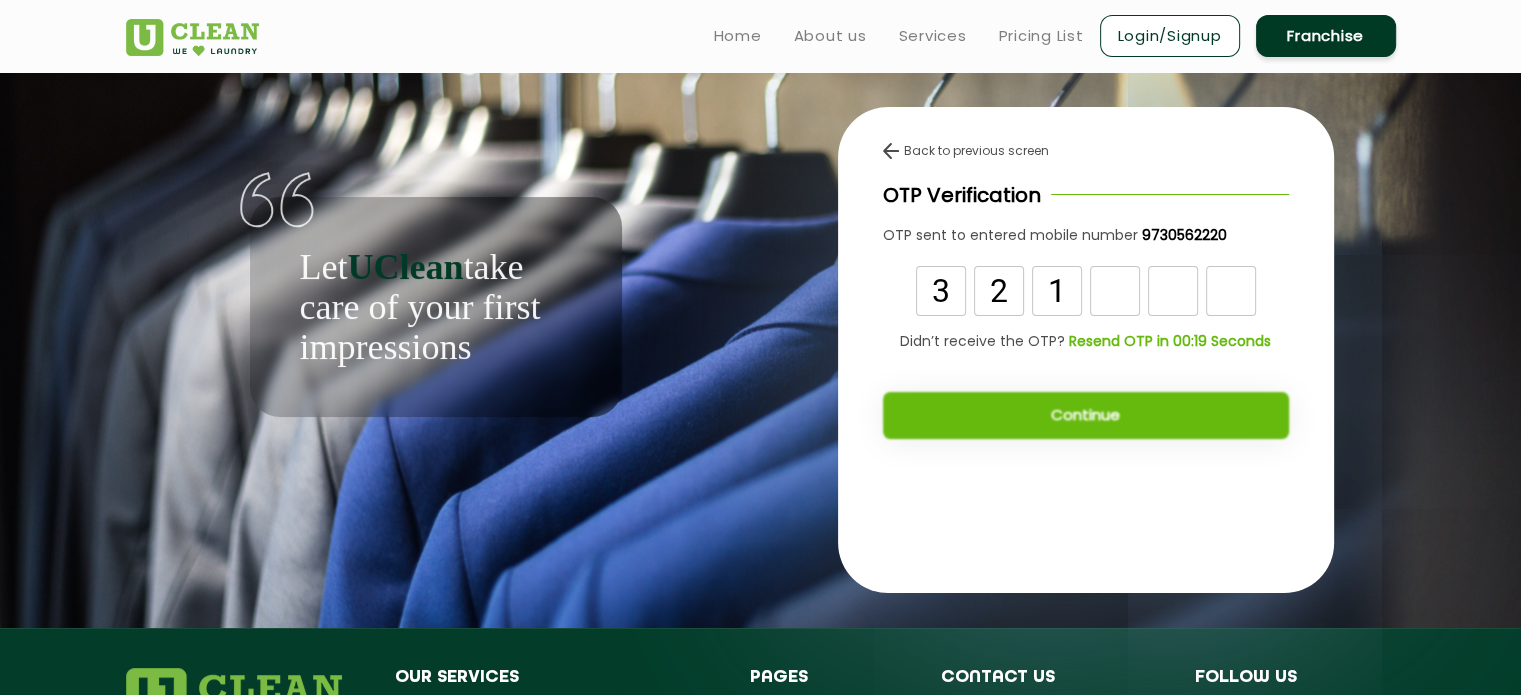type on "1" 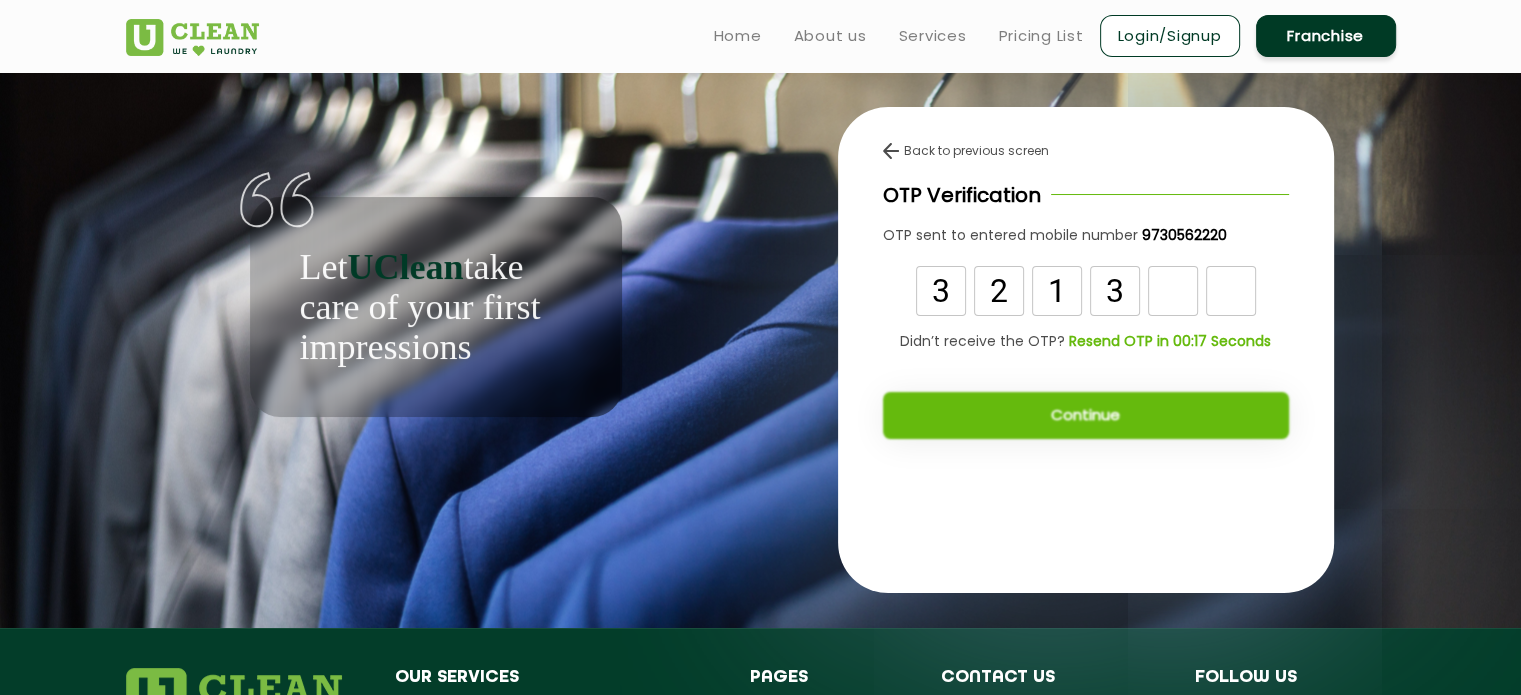 type on "3" 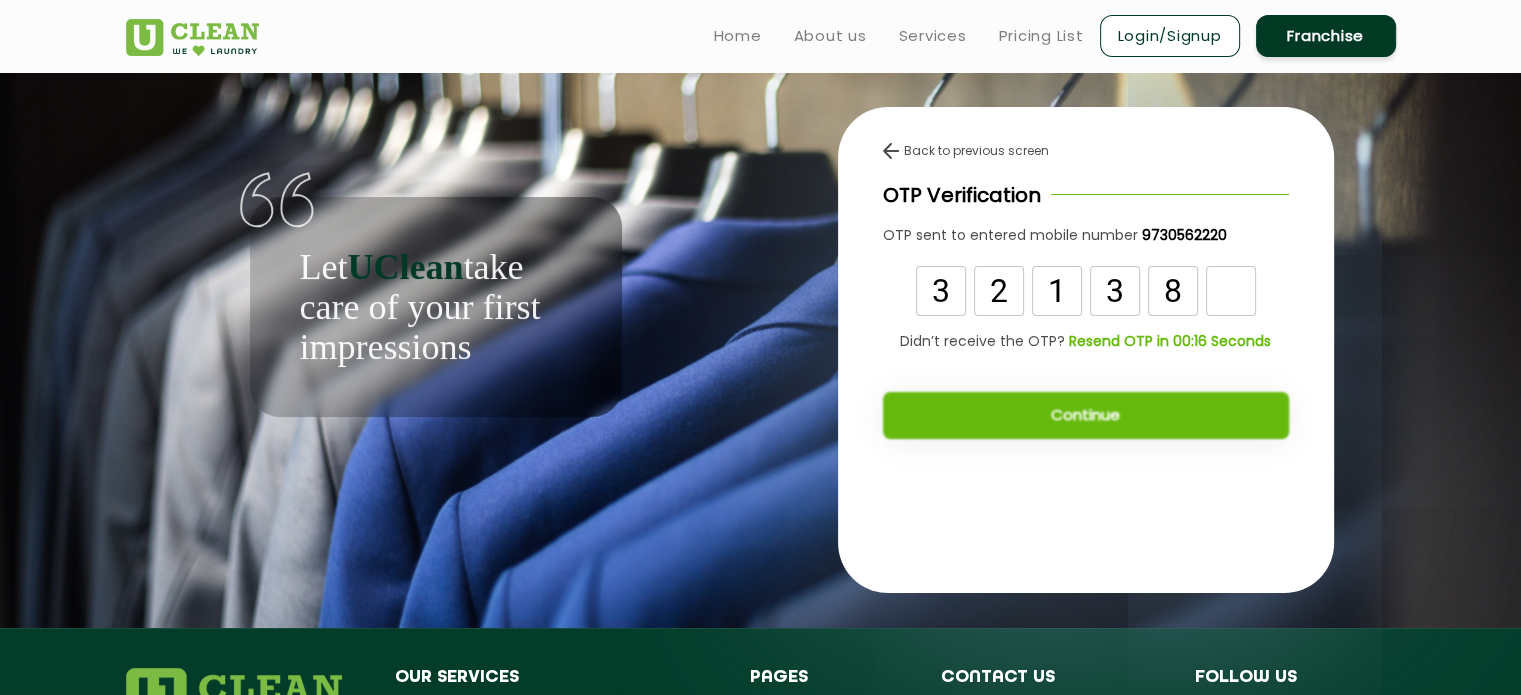 type on "8" 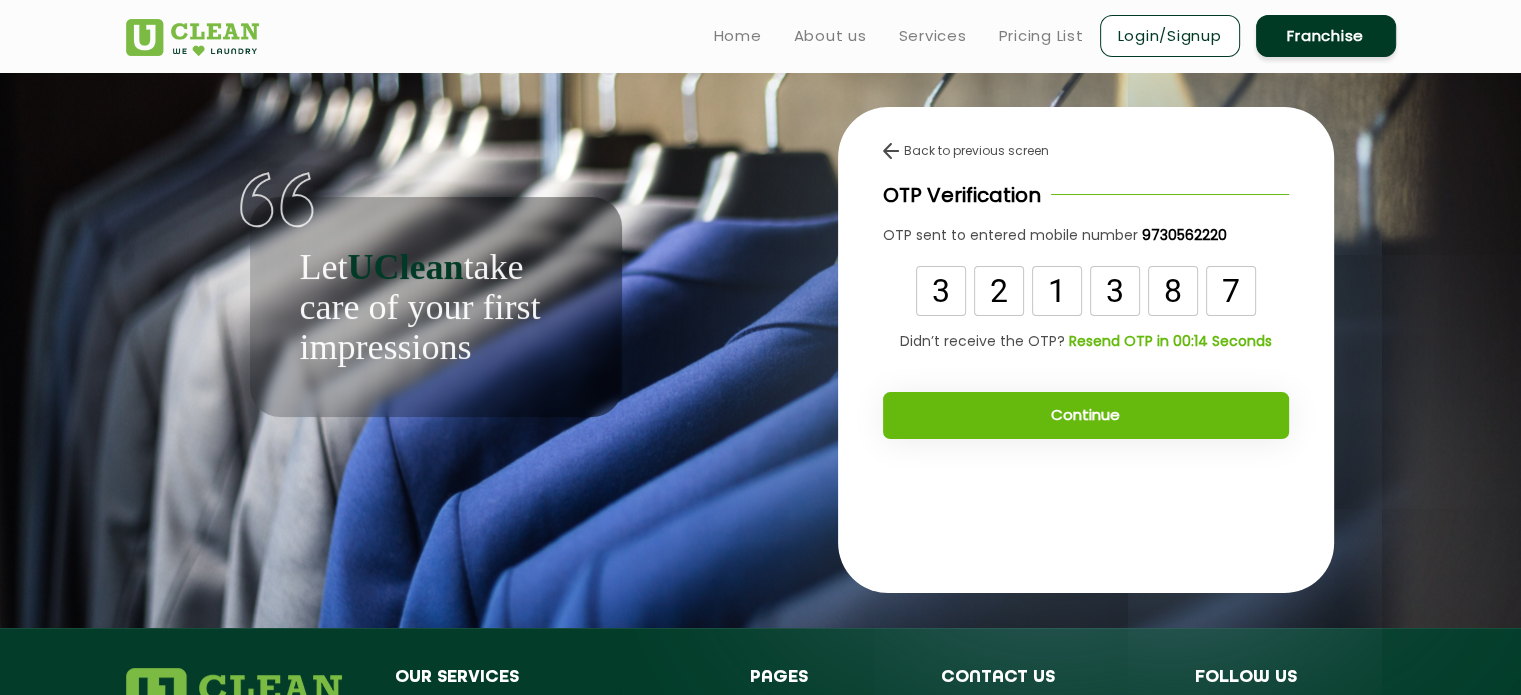 type on "7" 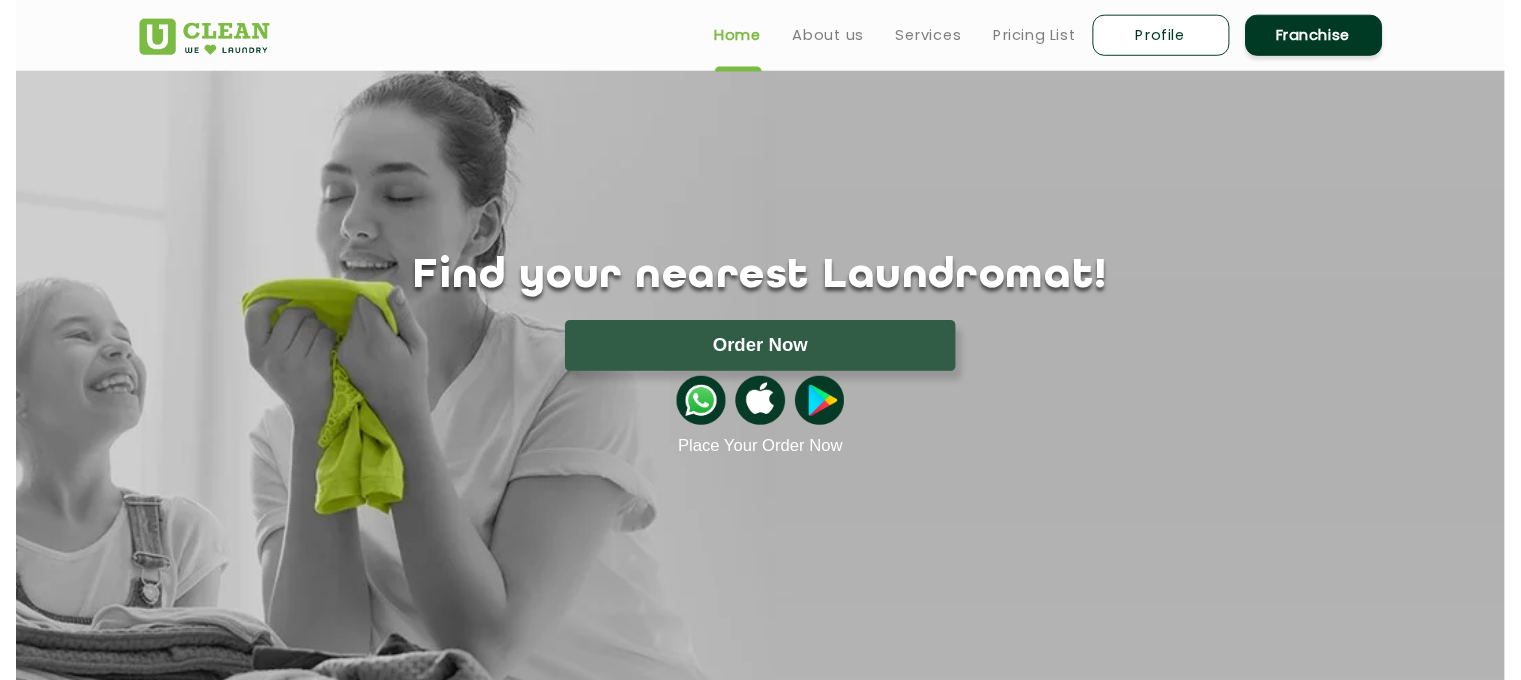 scroll, scrollTop: 0, scrollLeft: 0, axis: both 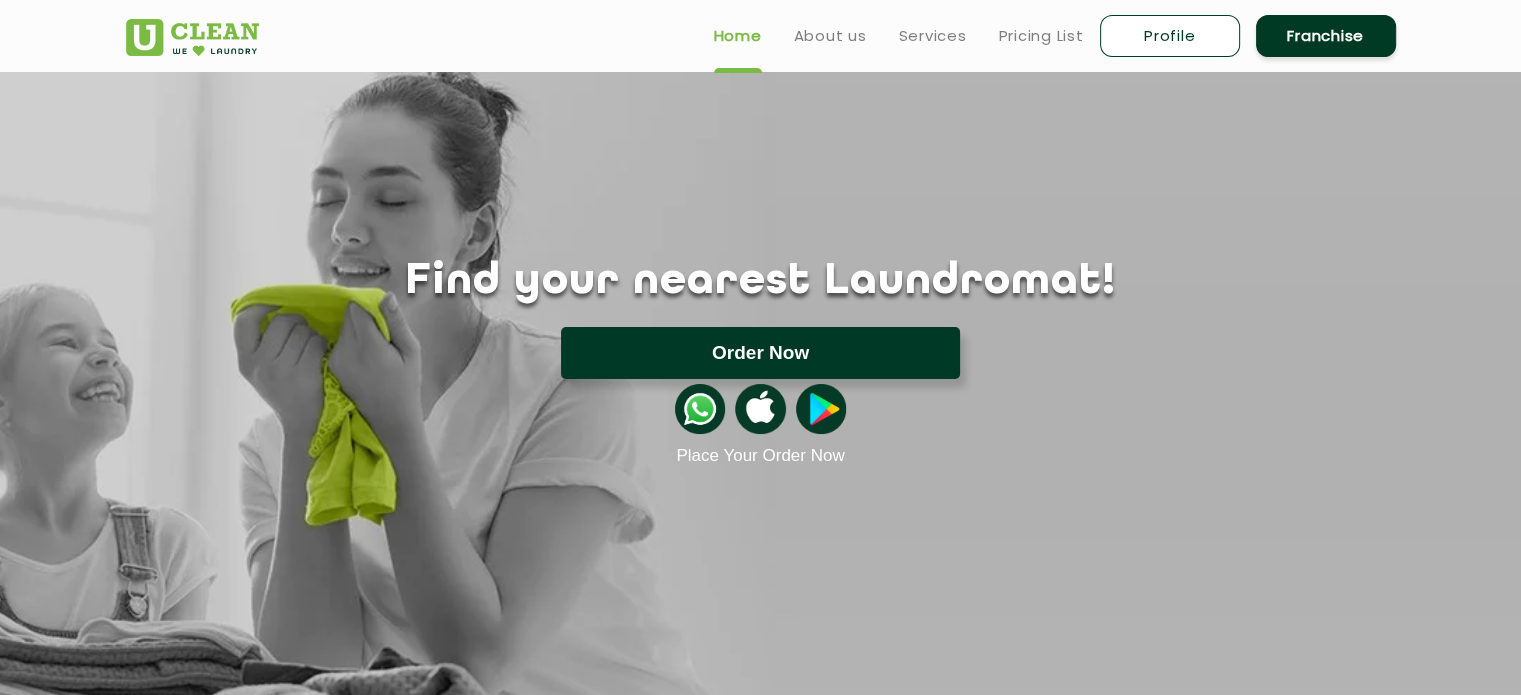 click on "Order Now" 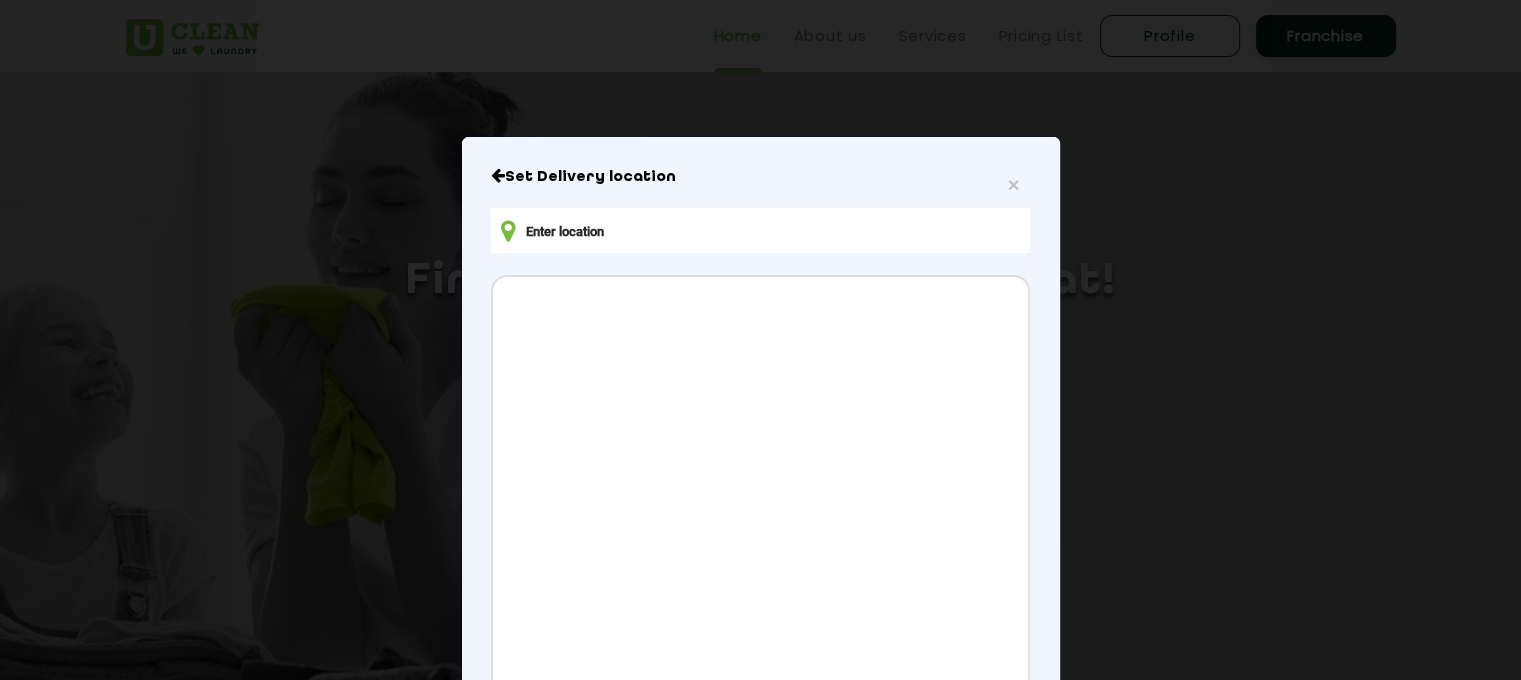 click at bounding box center (760, 230) 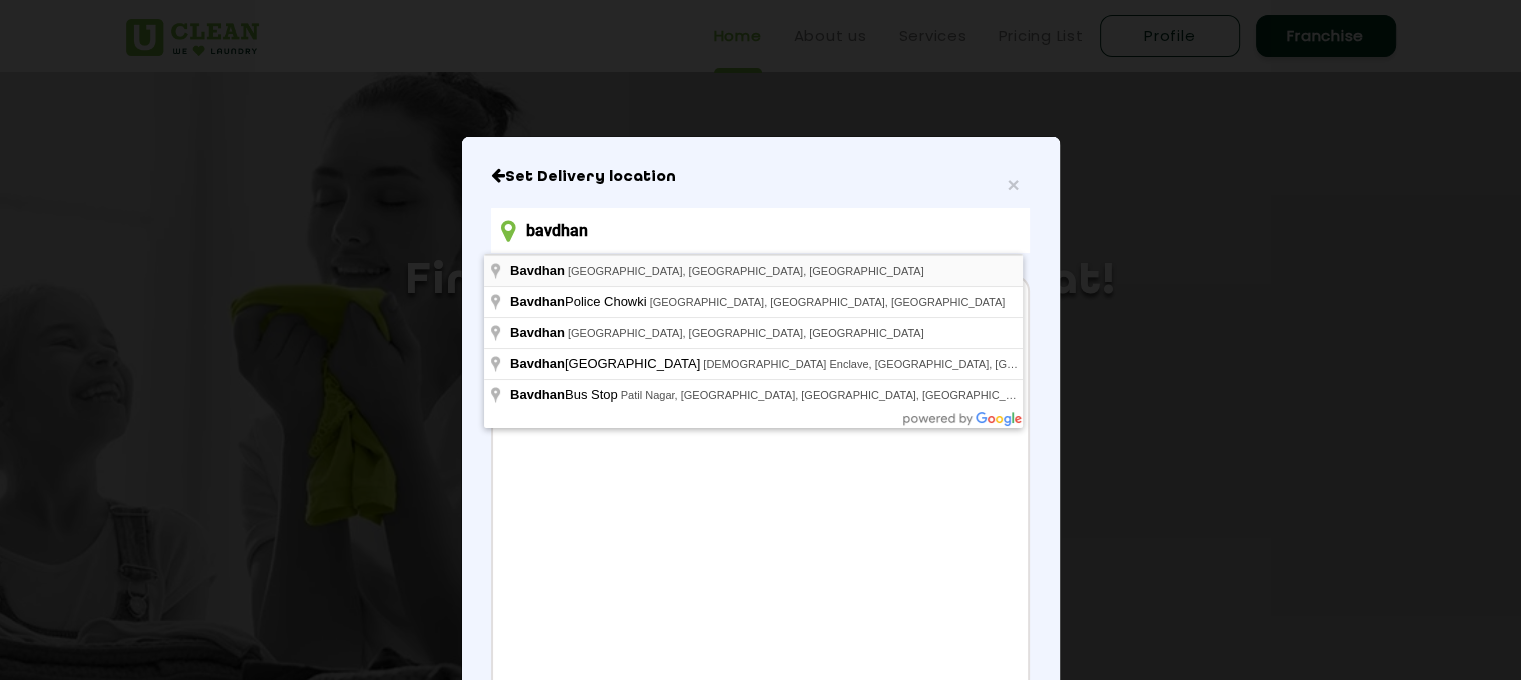 type on "Bavdhan, [GEOGRAPHIC_DATA], [GEOGRAPHIC_DATA], [GEOGRAPHIC_DATA]" 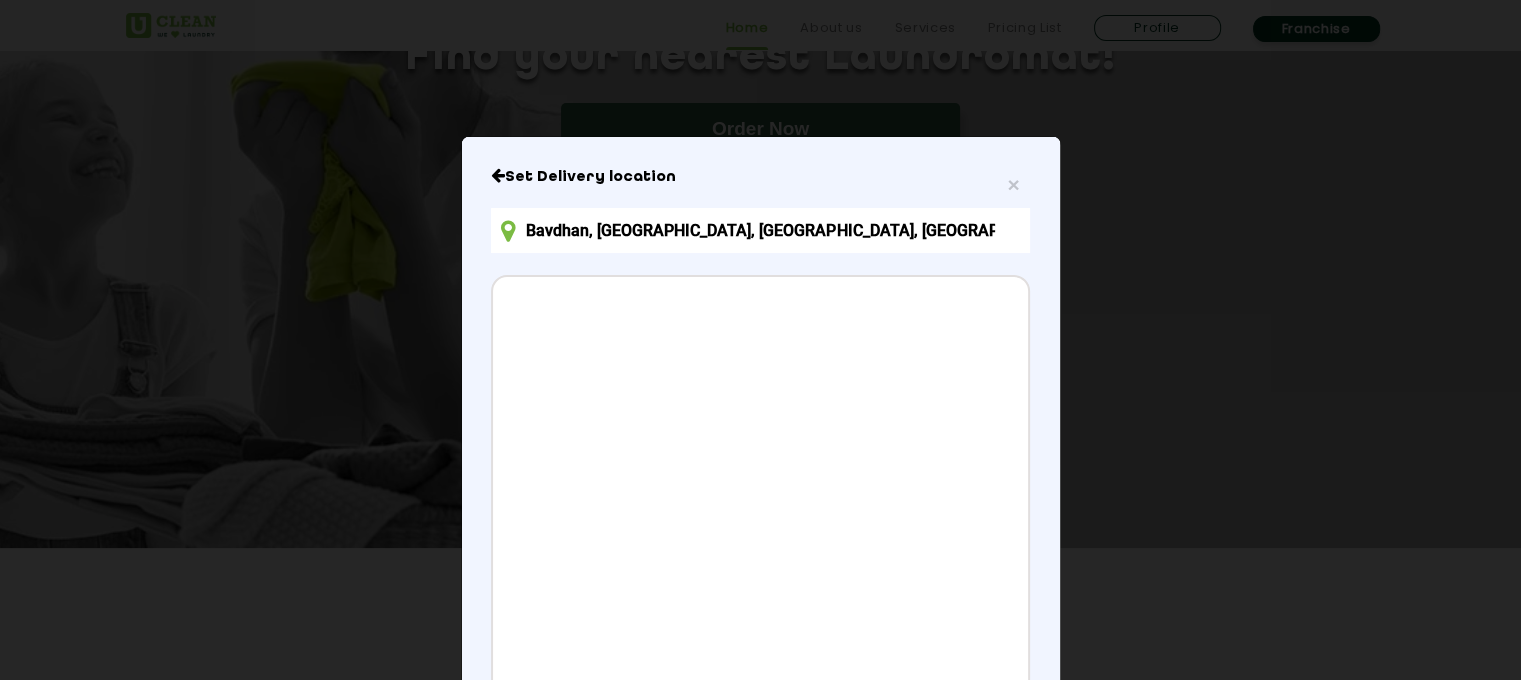 scroll, scrollTop: 153, scrollLeft: 0, axis: vertical 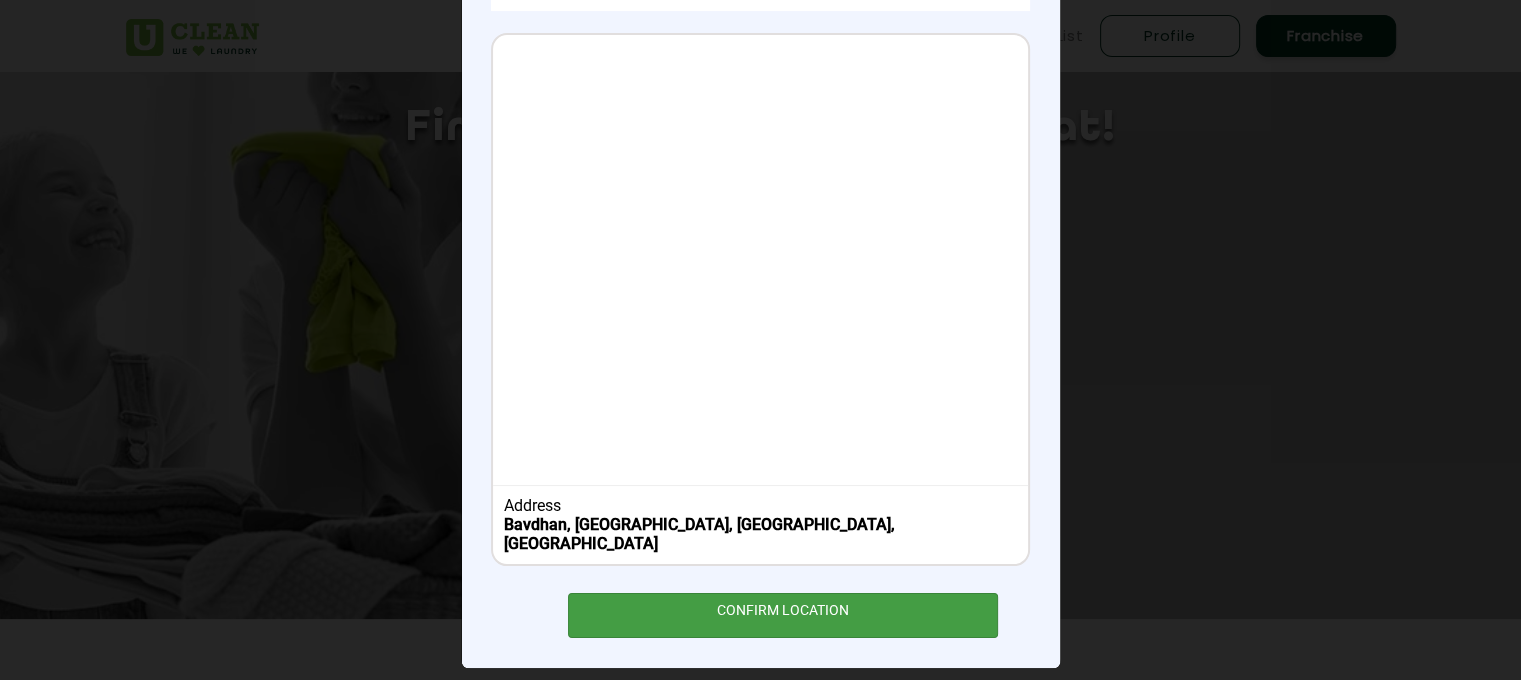 click on "CONFIRM LOCATION" at bounding box center (783, 615) 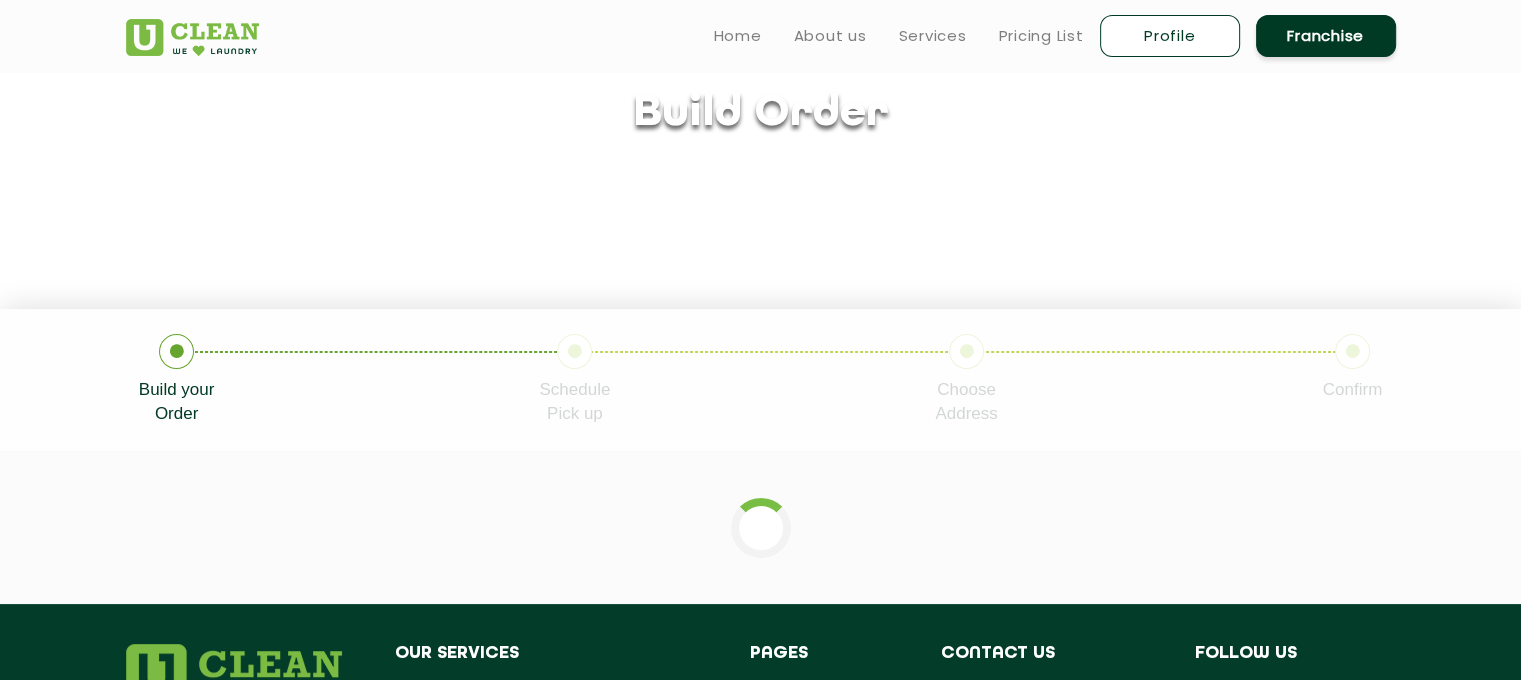 scroll, scrollTop: 0, scrollLeft: 0, axis: both 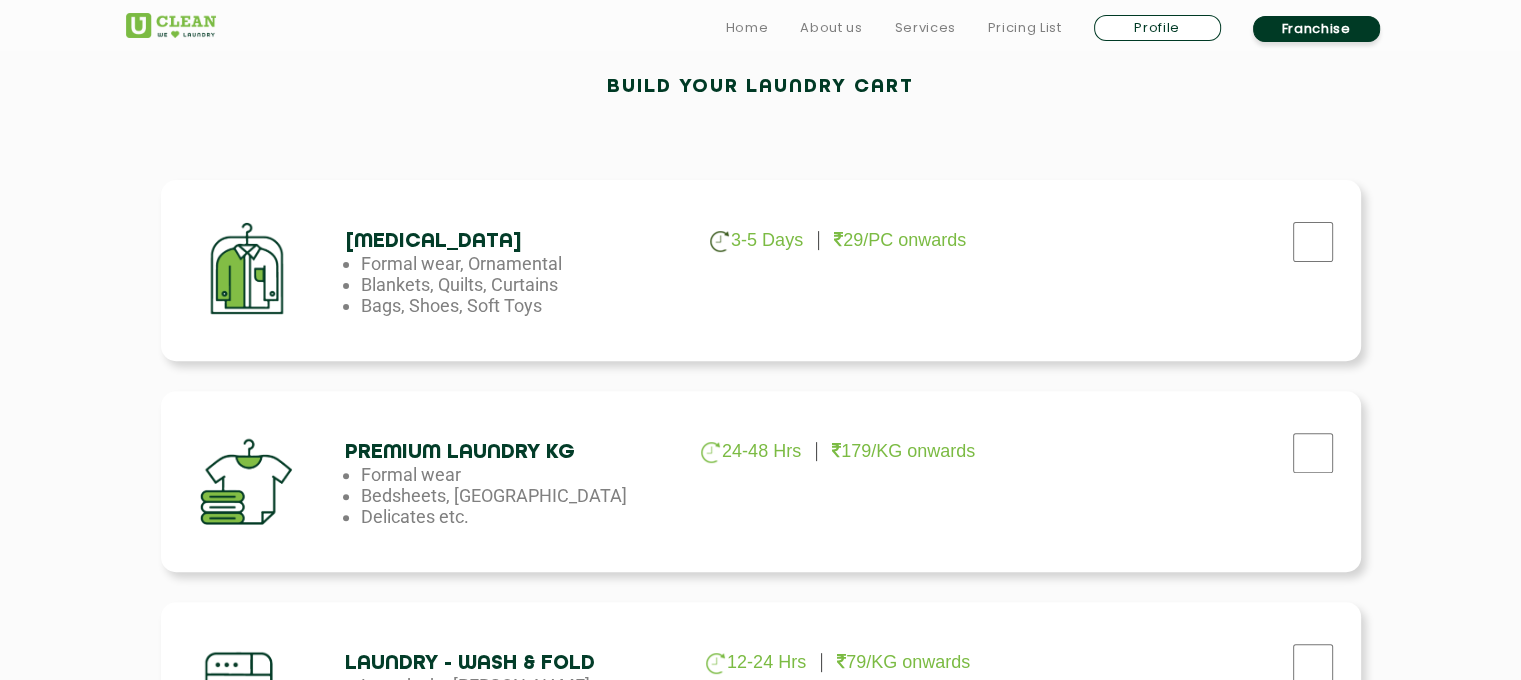 drag, startPoint x: 364, startPoint y: 263, endPoint x: 580, endPoint y: 307, distance: 220.43593 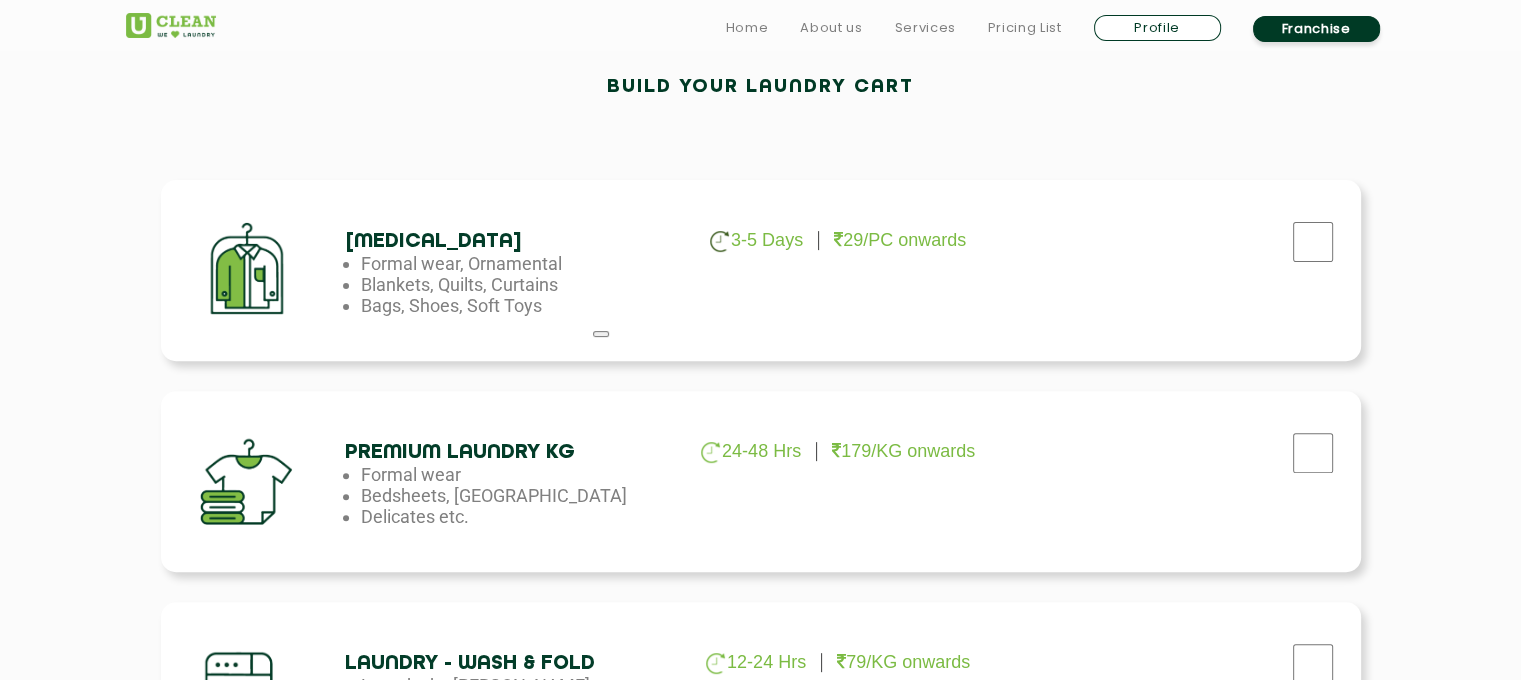 scroll, scrollTop: 970, scrollLeft: 0, axis: vertical 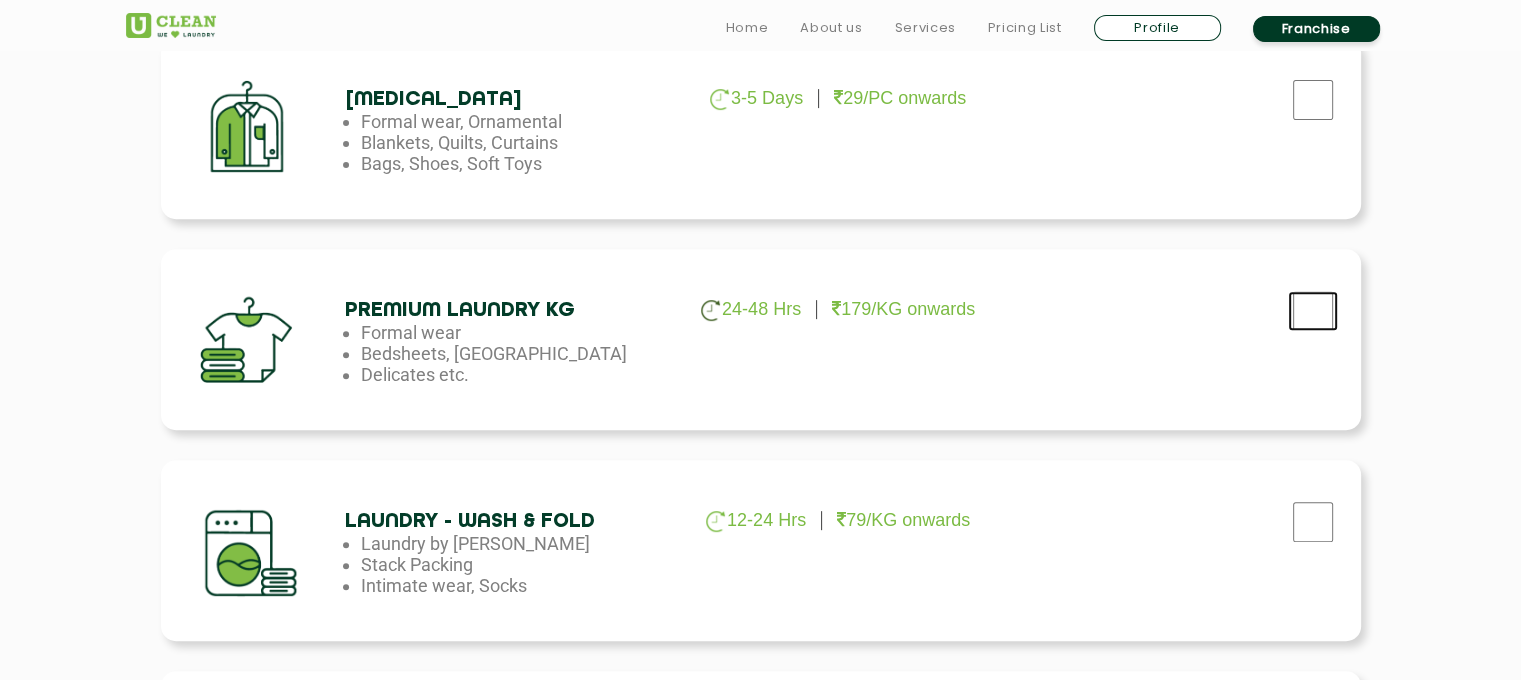 click at bounding box center [1313, 100] 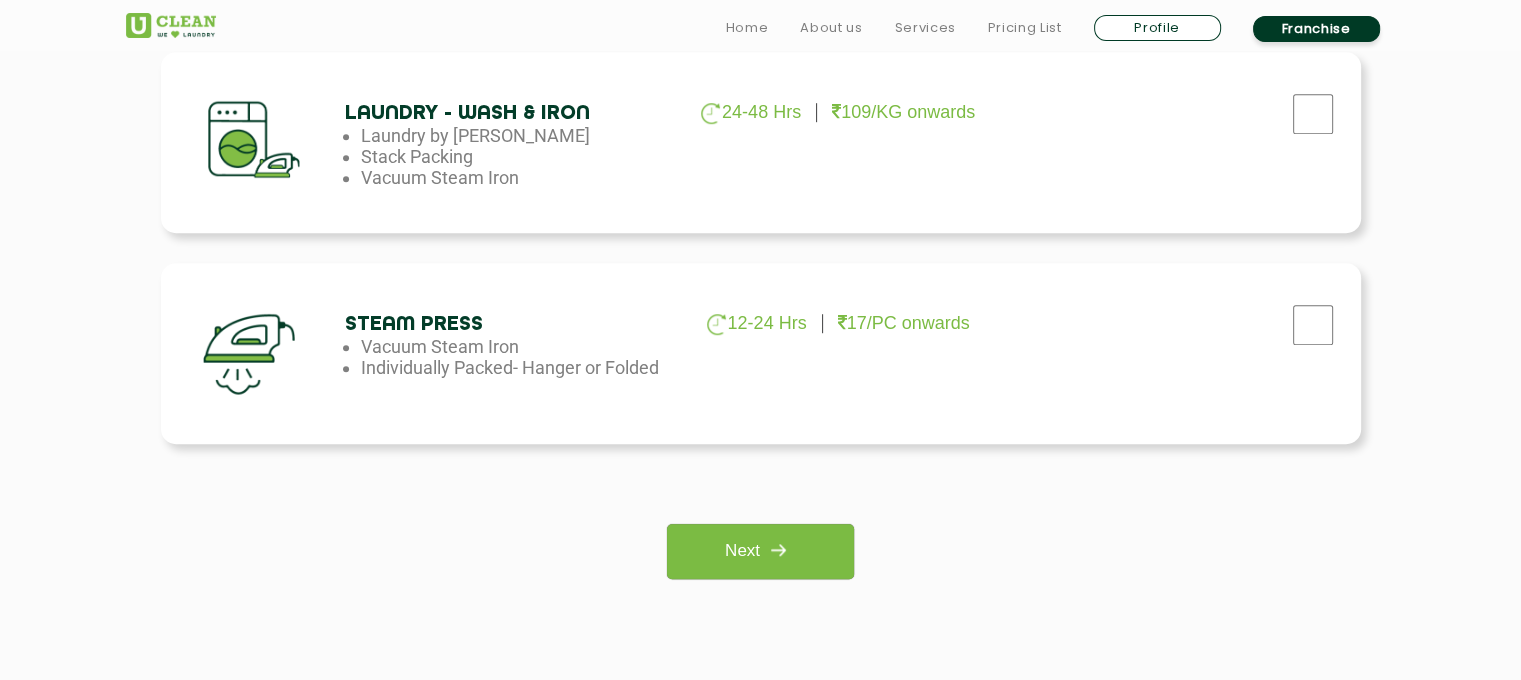 scroll, scrollTop: 1443, scrollLeft: 0, axis: vertical 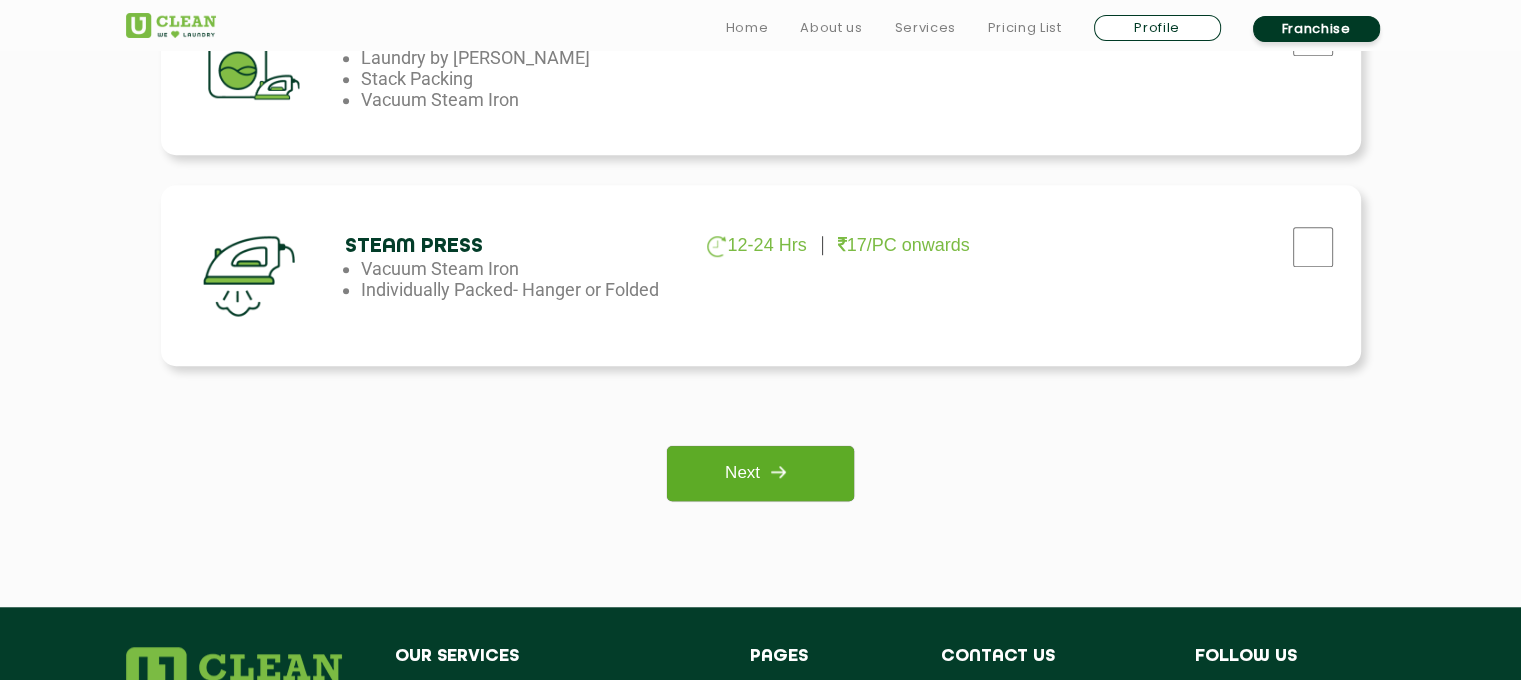 click at bounding box center (778, 472) 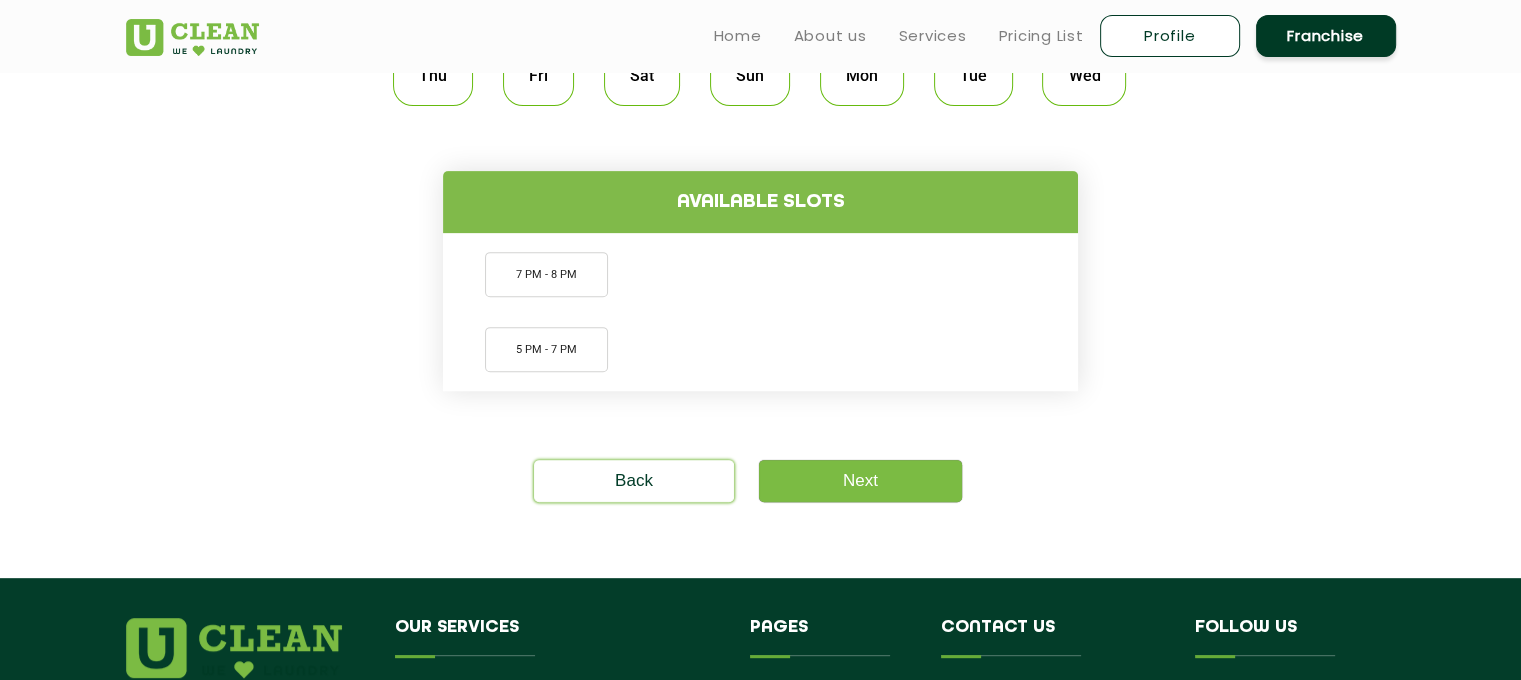 scroll, scrollTop: 367, scrollLeft: 0, axis: vertical 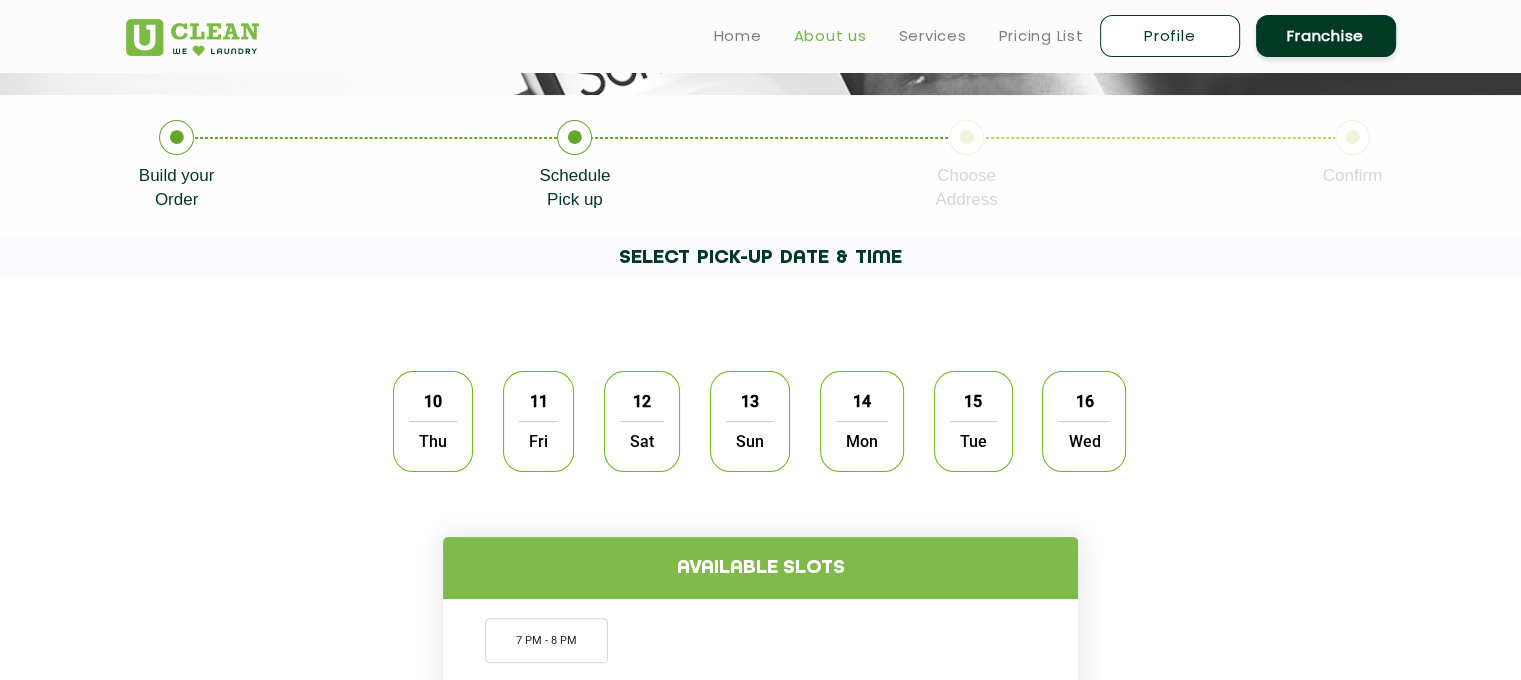 click on "About us" at bounding box center (830, 36) 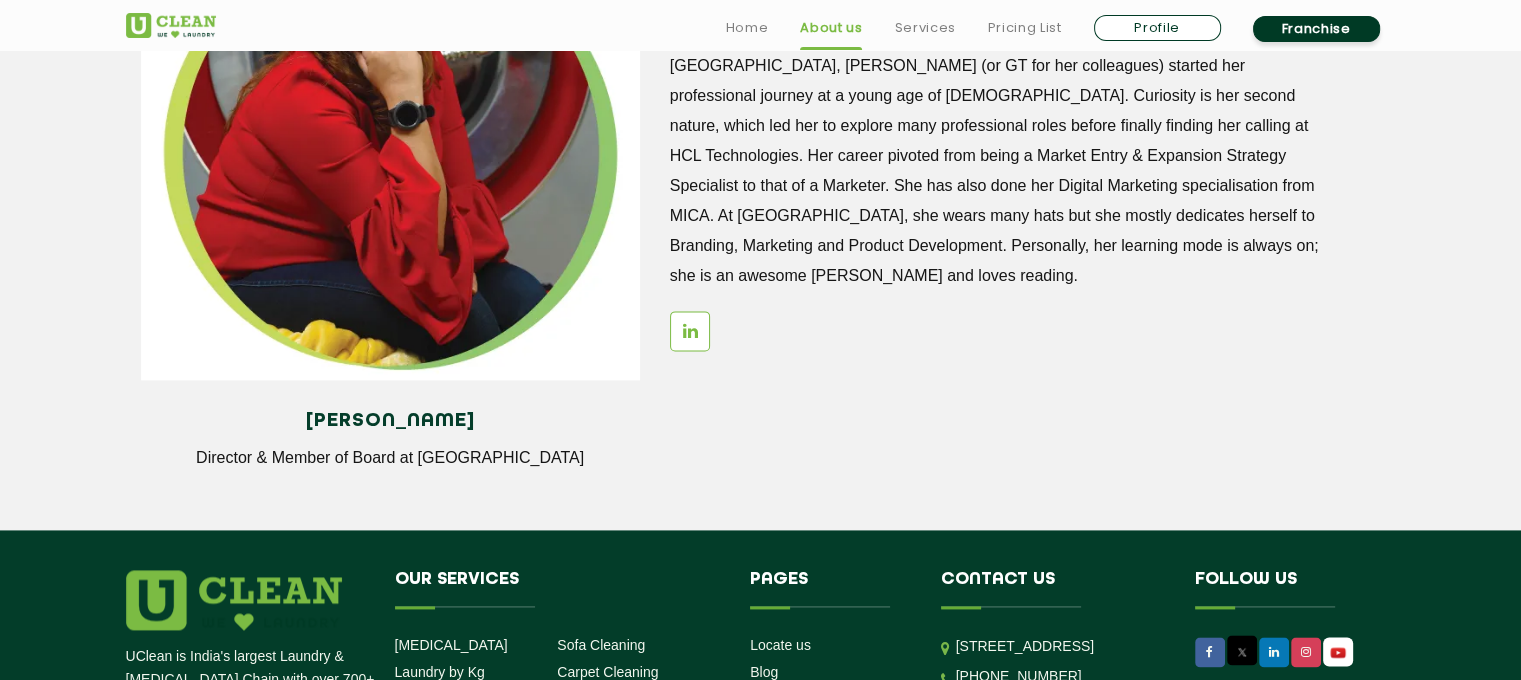 scroll, scrollTop: 2896, scrollLeft: 0, axis: vertical 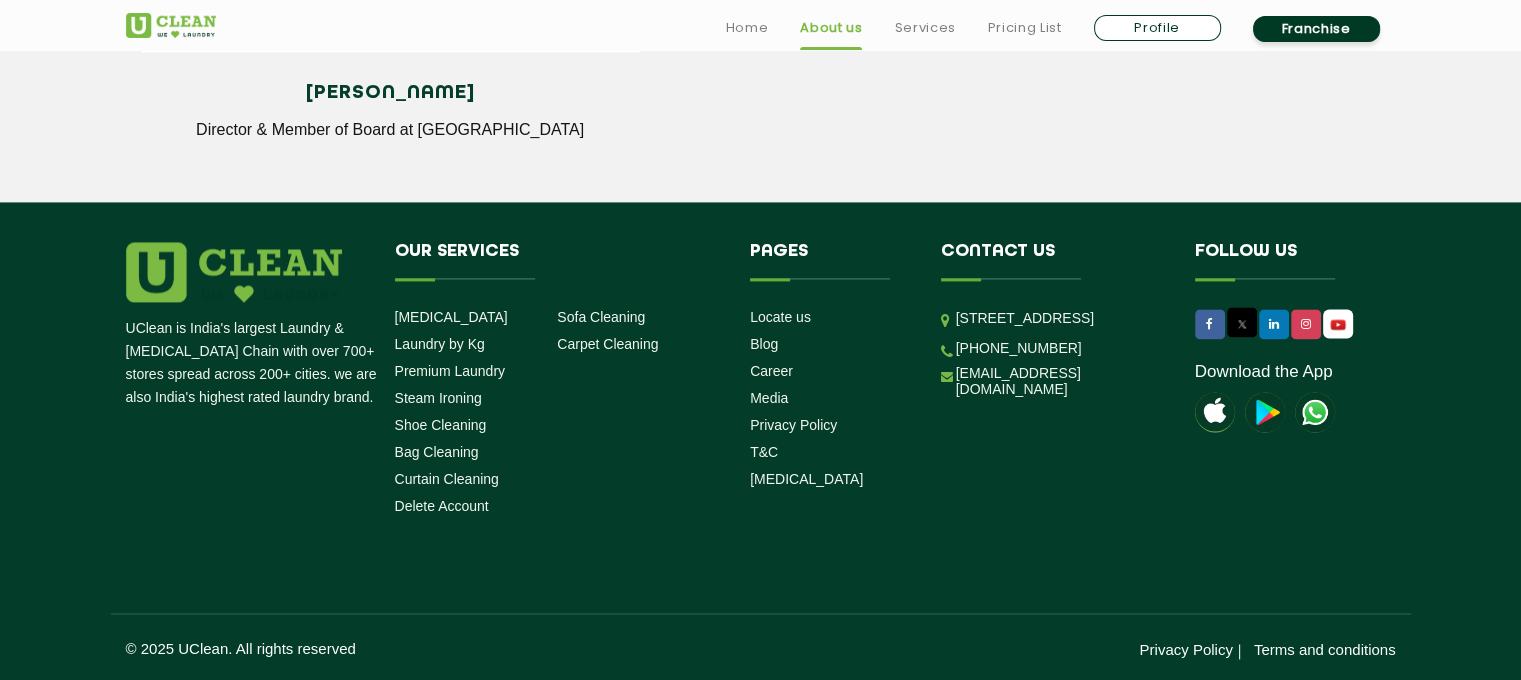 click on "Our Services [MEDICAL_DATA] Laundry by Kg Premium Laundry Steam Ironing Shoe Cleaning Bag Cleaning Curtain Cleaning Delete Account Sofa Cleaning Carpet Cleaning" at bounding box center [558, 383] 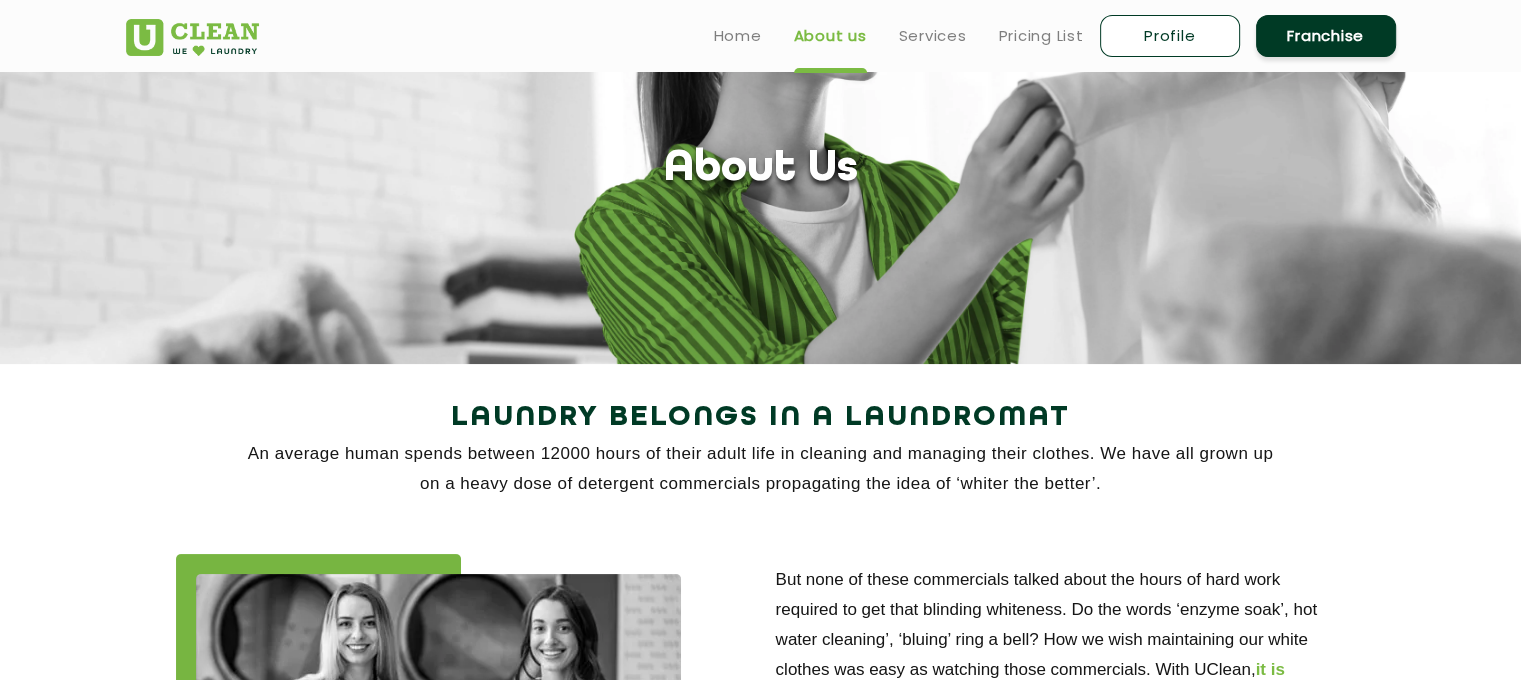 scroll, scrollTop: 0, scrollLeft: 0, axis: both 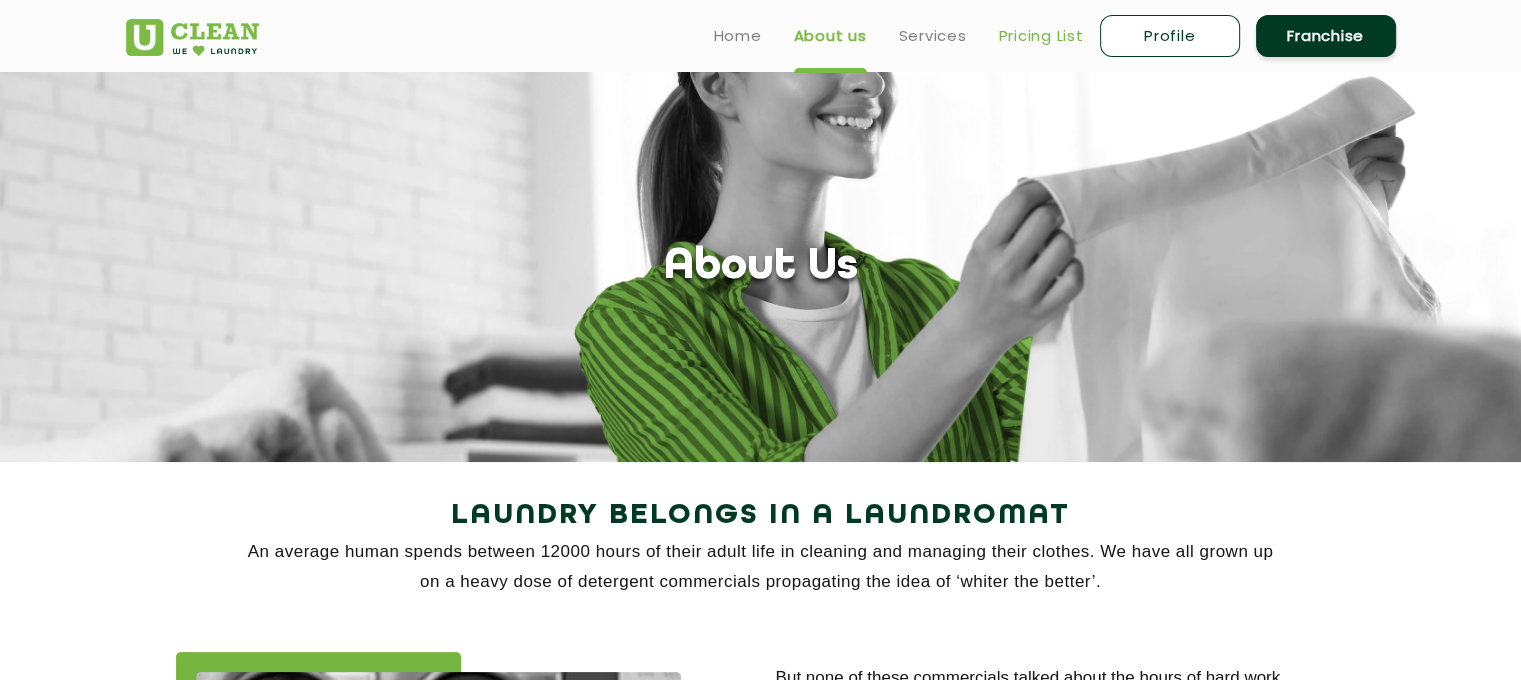 click on "Pricing List" at bounding box center (1041, 36) 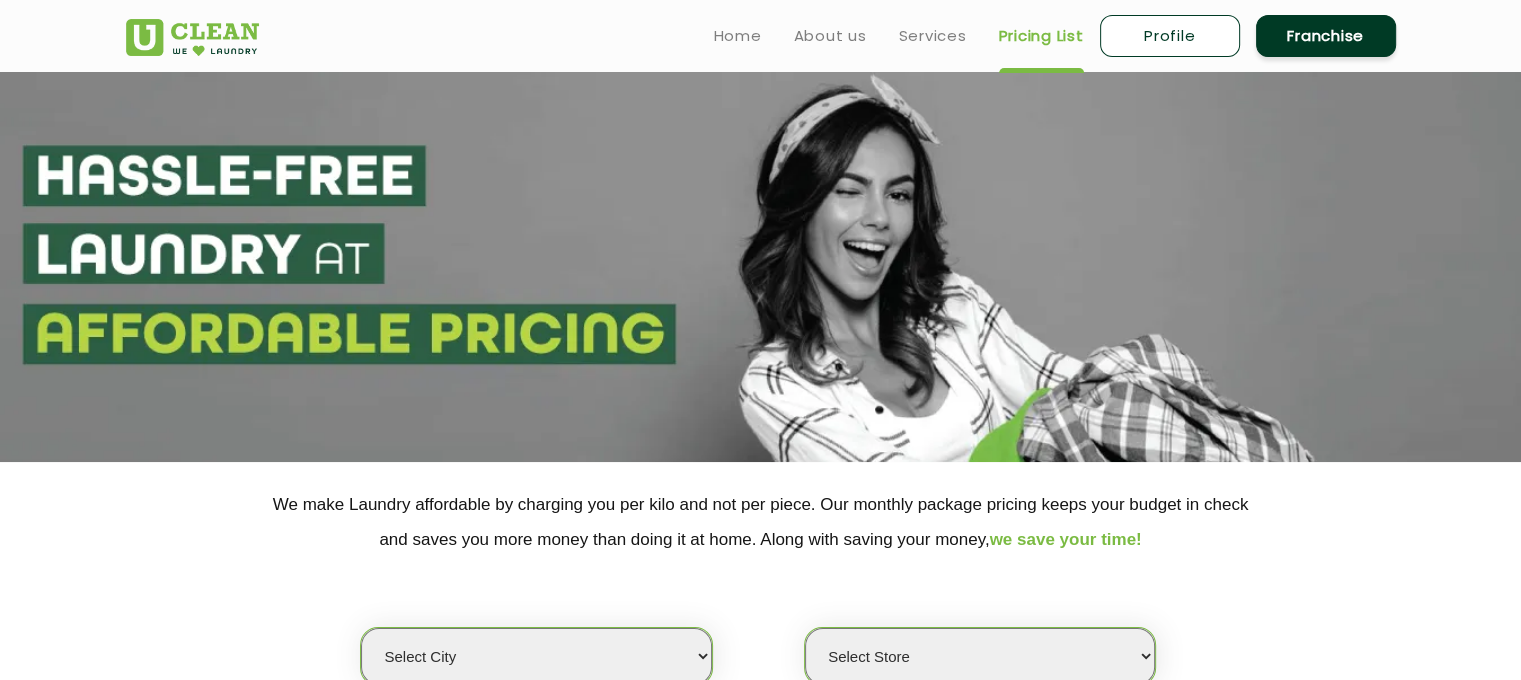 scroll, scrollTop: 366, scrollLeft: 0, axis: vertical 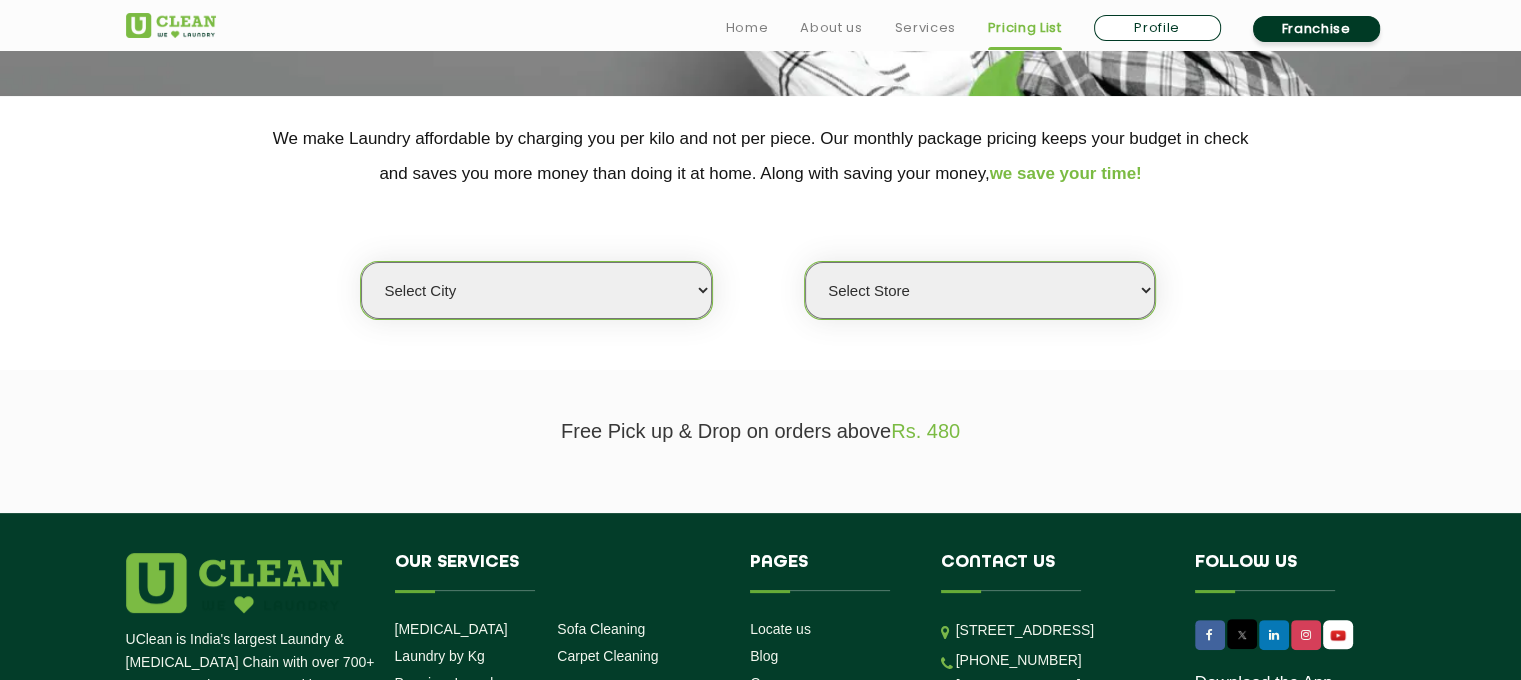 click on "Select city [GEOGRAPHIC_DATA] [GEOGRAPHIC_DATA] [GEOGRAPHIC_DATA] [GEOGRAPHIC_DATA] [GEOGRAPHIC_DATA] [GEOGRAPHIC_DATA] [GEOGRAPHIC_DATA] - [GEOGRAPHIC_DATA] Select [GEOGRAPHIC_DATA] [GEOGRAPHIC_DATA] [GEOGRAPHIC_DATA] [GEOGRAPHIC_DATA] [GEOGRAPHIC_DATA] [GEOGRAPHIC_DATA] [GEOGRAPHIC_DATA] [GEOGRAPHIC_DATA] [GEOGRAPHIC_DATA] [GEOGRAPHIC_DATA] [GEOGRAPHIC_DATA] [GEOGRAPHIC_DATA] [GEOGRAPHIC_DATA] [GEOGRAPHIC_DATA] [GEOGRAPHIC_DATA] [GEOGRAPHIC_DATA] [GEOGRAPHIC_DATA] [GEOGRAPHIC_DATA] [GEOGRAPHIC_DATA] [GEOGRAPHIC_DATA] [GEOGRAPHIC_DATA] [GEOGRAPHIC_DATA] [GEOGRAPHIC_DATA] [GEOGRAPHIC_DATA] [GEOGRAPHIC_DATA] [GEOGRAPHIC_DATA] [GEOGRAPHIC_DATA] [GEOGRAPHIC_DATA] [GEOGRAPHIC_DATA] [GEOGRAPHIC_DATA] [GEOGRAPHIC_DATA] [GEOGRAPHIC_DATA] [GEOGRAPHIC_DATA] [GEOGRAPHIC_DATA] [GEOGRAPHIC_DATA] [GEOGRAPHIC_DATA] [GEOGRAPHIC_DATA] [GEOGRAPHIC_DATA] [GEOGRAPHIC_DATA] [GEOGRAPHIC_DATA] [GEOGRAPHIC_DATA] [GEOGRAPHIC_DATA] [GEOGRAPHIC_DATA] [GEOGRAPHIC_DATA] [GEOGRAPHIC_DATA] [GEOGRAPHIC_DATA] [GEOGRAPHIC_DATA] [GEOGRAPHIC_DATA] [GEOGRAPHIC_DATA] [GEOGRAPHIC_DATA] [GEOGRAPHIC_DATA] [GEOGRAPHIC_DATA] [GEOGRAPHIC_DATA] [GEOGRAPHIC_DATA] [GEOGRAPHIC_DATA] [GEOGRAPHIC_DATA] [GEOGRAPHIC_DATA] [GEOGRAPHIC_DATA] [GEOGRAPHIC_DATA] [GEOGRAPHIC_DATA] [GEOGRAPHIC_DATA] [GEOGRAPHIC_DATA] [GEOGRAPHIC_DATA] [GEOGRAPHIC_DATA] [GEOGRAPHIC_DATA] [GEOGRAPHIC_DATA] [GEOGRAPHIC_DATA] [GEOGRAPHIC_DATA] [GEOGRAPHIC_DATA] [GEOGRAPHIC_DATA] [GEOGRAPHIC_DATA] [GEOGRAPHIC_DATA] [GEOGRAPHIC_DATA] [GEOGRAPHIC_DATA] [GEOGRAPHIC_DATA] [GEOGRAPHIC_DATA] [GEOGRAPHIC_DATA] [GEOGRAPHIC_DATA] - Select [GEOGRAPHIC_DATA] [GEOGRAPHIC_DATA] [GEOGRAPHIC_DATA] [GEOGRAPHIC_DATA] [GEOGRAPHIC_DATA] [GEOGRAPHIC_DATA] [GEOGRAPHIC_DATA] [GEOGRAPHIC_DATA] [GEOGRAPHIC_DATA] [GEOGRAPHIC_DATA] [GEOGRAPHIC_DATA] [GEOGRAPHIC_DATA] [GEOGRAPHIC_DATA] [GEOGRAPHIC_DATA] [GEOGRAPHIC_DATA] [GEOGRAPHIC_DATA] [GEOGRAPHIC_DATA] [GEOGRAPHIC_DATA] [GEOGRAPHIC_DATA] [GEOGRAPHIC_DATA] [GEOGRAPHIC_DATA] [GEOGRAPHIC_DATA] [GEOGRAPHIC_DATA] [GEOGRAPHIC_DATA] [GEOGRAPHIC_DATA] [GEOGRAPHIC_DATA] [GEOGRAPHIC_DATA] [GEOGRAPHIC_DATA] [GEOGRAPHIC_DATA] [GEOGRAPHIC_DATA] [GEOGRAPHIC_DATA] [GEOGRAPHIC_DATA]" at bounding box center [536, 290] 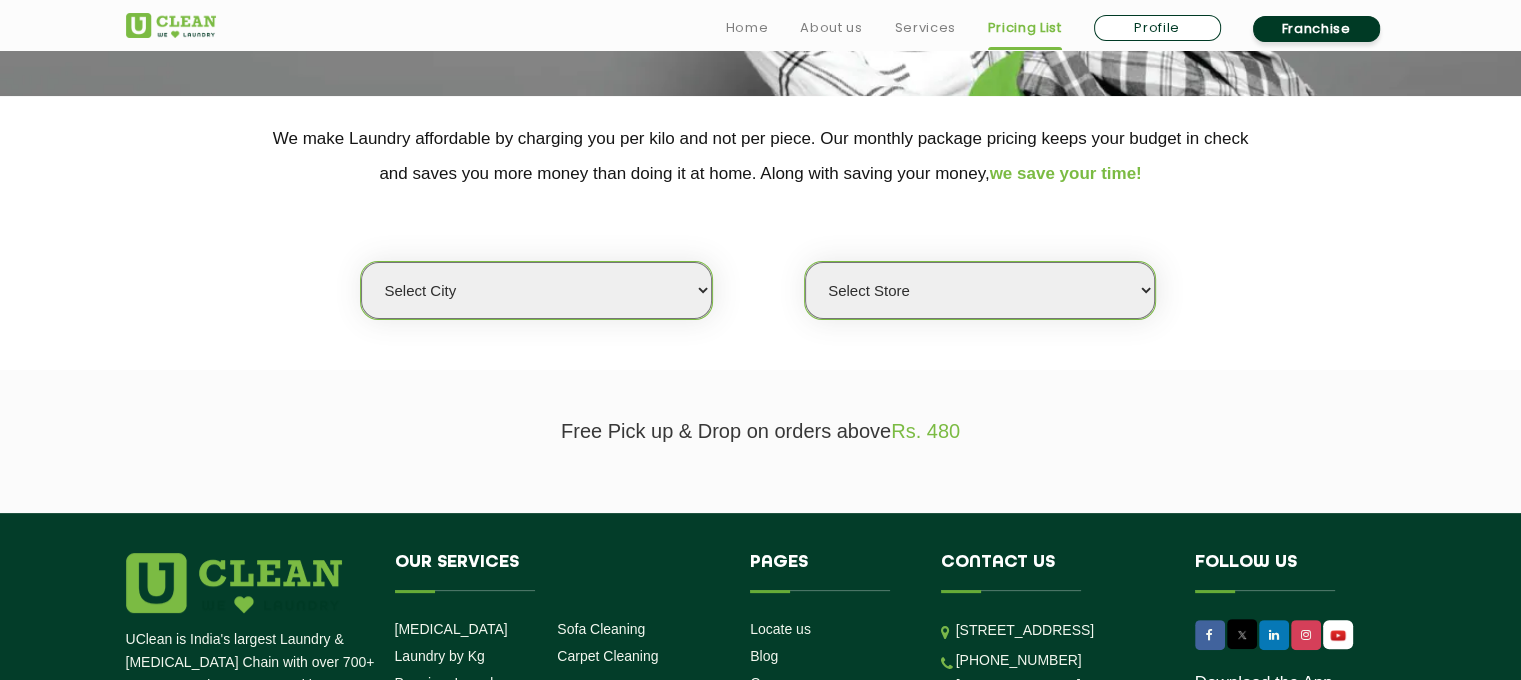 select on "4" 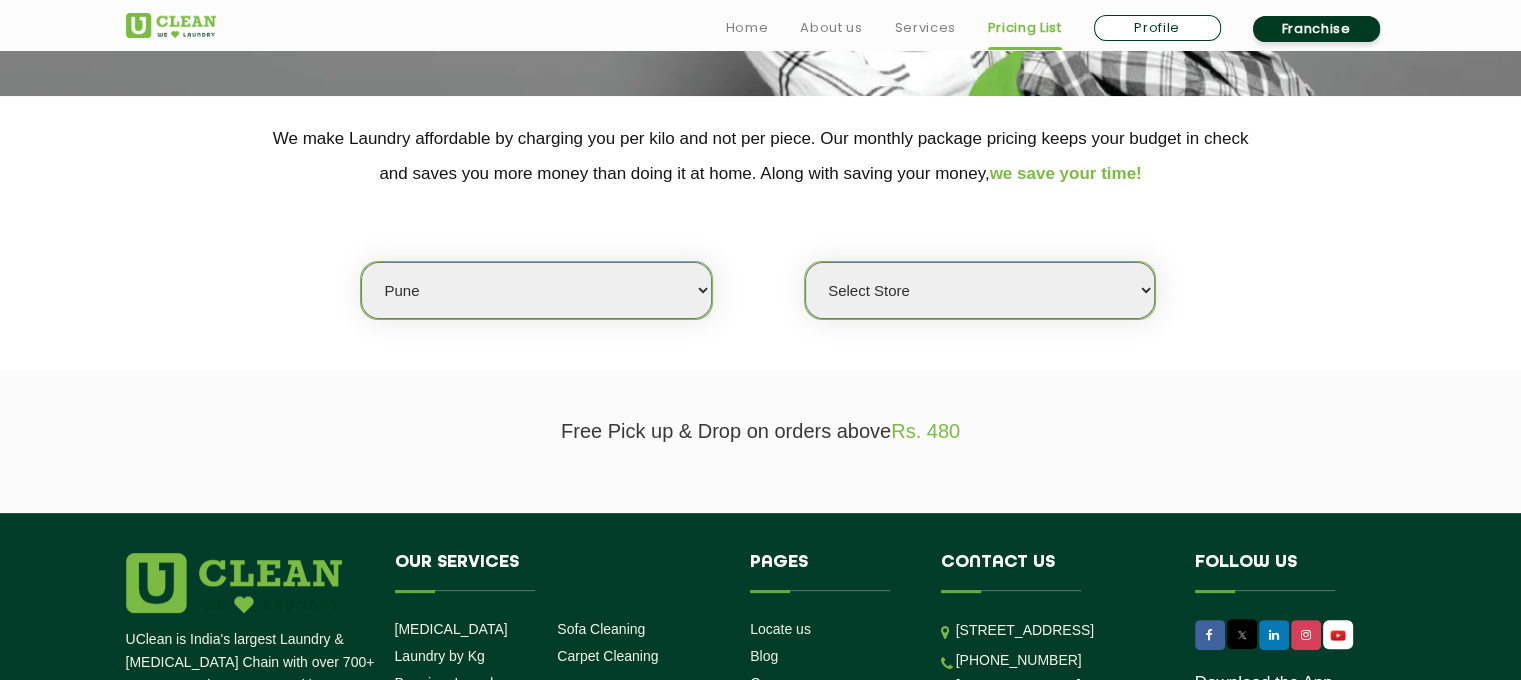click on "Select city [GEOGRAPHIC_DATA] [GEOGRAPHIC_DATA] [GEOGRAPHIC_DATA] [GEOGRAPHIC_DATA] [GEOGRAPHIC_DATA] [GEOGRAPHIC_DATA] [GEOGRAPHIC_DATA] - [GEOGRAPHIC_DATA] Select [GEOGRAPHIC_DATA] [GEOGRAPHIC_DATA] [GEOGRAPHIC_DATA] [GEOGRAPHIC_DATA] [GEOGRAPHIC_DATA] [GEOGRAPHIC_DATA] [GEOGRAPHIC_DATA] [GEOGRAPHIC_DATA] [GEOGRAPHIC_DATA] [GEOGRAPHIC_DATA] [GEOGRAPHIC_DATA] [GEOGRAPHIC_DATA] [GEOGRAPHIC_DATA] [GEOGRAPHIC_DATA] [GEOGRAPHIC_DATA] [GEOGRAPHIC_DATA] [GEOGRAPHIC_DATA] [GEOGRAPHIC_DATA] [GEOGRAPHIC_DATA] [GEOGRAPHIC_DATA] [GEOGRAPHIC_DATA] [GEOGRAPHIC_DATA] [GEOGRAPHIC_DATA] [GEOGRAPHIC_DATA] [GEOGRAPHIC_DATA] [GEOGRAPHIC_DATA] [GEOGRAPHIC_DATA] [GEOGRAPHIC_DATA] [GEOGRAPHIC_DATA] [GEOGRAPHIC_DATA] [GEOGRAPHIC_DATA] [GEOGRAPHIC_DATA] [GEOGRAPHIC_DATA] [GEOGRAPHIC_DATA] [GEOGRAPHIC_DATA] [GEOGRAPHIC_DATA] [GEOGRAPHIC_DATA] [GEOGRAPHIC_DATA] [GEOGRAPHIC_DATA] [GEOGRAPHIC_DATA] [GEOGRAPHIC_DATA] [GEOGRAPHIC_DATA] [GEOGRAPHIC_DATA] [GEOGRAPHIC_DATA] [GEOGRAPHIC_DATA] [GEOGRAPHIC_DATA] [GEOGRAPHIC_DATA] [GEOGRAPHIC_DATA] [GEOGRAPHIC_DATA] [GEOGRAPHIC_DATA] [GEOGRAPHIC_DATA] [GEOGRAPHIC_DATA] [GEOGRAPHIC_DATA] [GEOGRAPHIC_DATA] [GEOGRAPHIC_DATA] [GEOGRAPHIC_DATA] [GEOGRAPHIC_DATA] [GEOGRAPHIC_DATA] [GEOGRAPHIC_DATA] [GEOGRAPHIC_DATA] [GEOGRAPHIC_DATA] [GEOGRAPHIC_DATA] [GEOGRAPHIC_DATA] [GEOGRAPHIC_DATA] [GEOGRAPHIC_DATA] [GEOGRAPHIC_DATA] [GEOGRAPHIC_DATA] [GEOGRAPHIC_DATA] [GEOGRAPHIC_DATA] [GEOGRAPHIC_DATA] [GEOGRAPHIC_DATA] [GEOGRAPHIC_DATA] [GEOGRAPHIC_DATA] [GEOGRAPHIC_DATA] [GEOGRAPHIC_DATA] [GEOGRAPHIC_DATA] [GEOGRAPHIC_DATA] [GEOGRAPHIC_DATA] - Select [GEOGRAPHIC_DATA] [GEOGRAPHIC_DATA] [GEOGRAPHIC_DATA] [GEOGRAPHIC_DATA] [GEOGRAPHIC_DATA] [GEOGRAPHIC_DATA] [GEOGRAPHIC_DATA] [GEOGRAPHIC_DATA] [GEOGRAPHIC_DATA] [GEOGRAPHIC_DATA] [GEOGRAPHIC_DATA] [GEOGRAPHIC_DATA] [GEOGRAPHIC_DATA] [GEOGRAPHIC_DATA] [GEOGRAPHIC_DATA] [GEOGRAPHIC_DATA] [GEOGRAPHIC_DATA] [GEOGRAPHIC_DATA] [GEOGRAPHIC_DATA] [GEOGRAPHIC_DATA] [GEOGRAPHIC_DATA] [GEOGRAPHIC_DATA] [GEOGRAPHIC_DATA] [GEOGRAPHIC_DATA] [GEOGRAPHIC_DATA] [GEOGRAPHIC_DATA] [GEOGRAPHIC_DATA] [GEOGRAPHIC_DATA] [GEOGRAPHIC_DATA] [GEOGRAPHIC_DATA] [GEOGRAPHIC_DATA] [GEOGRAPHIC_DATA]" at bounding box center (536, 290) 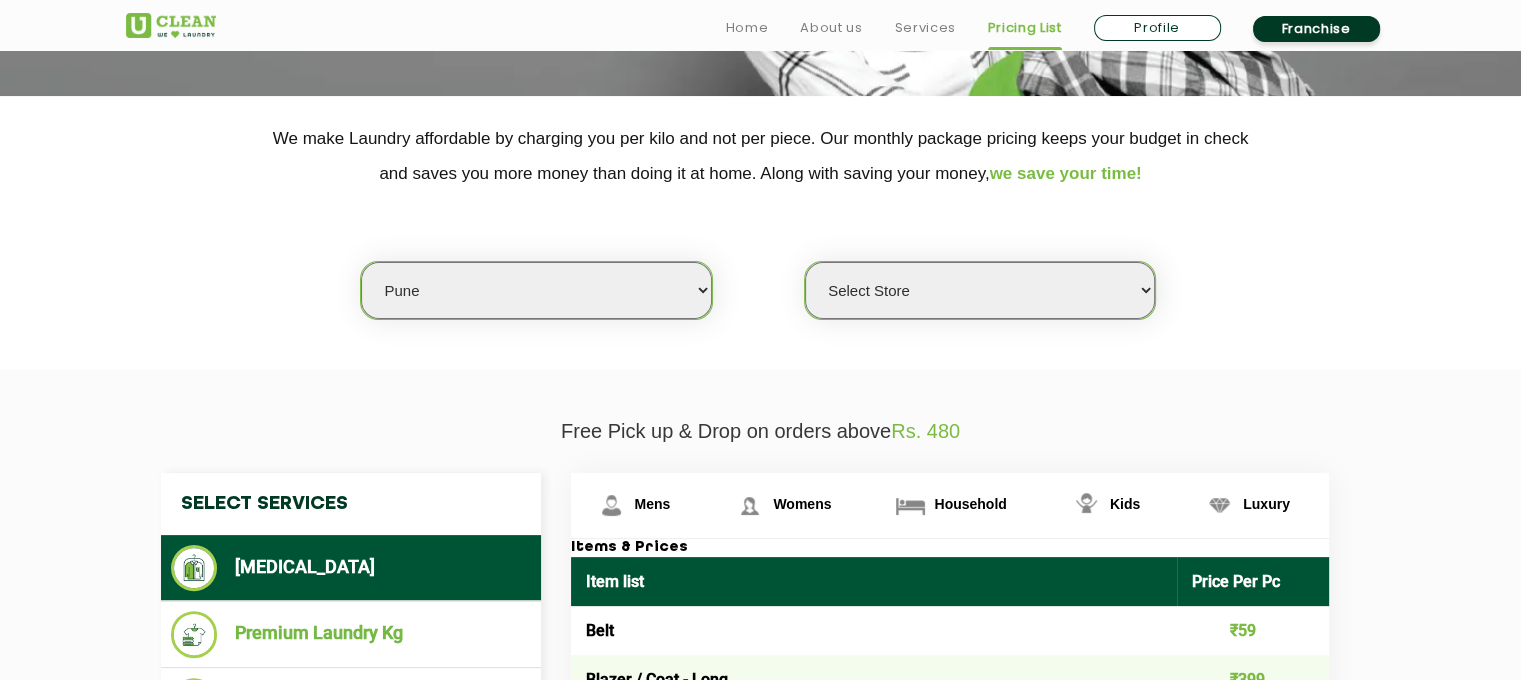 click on "Select Store [GEOGRAPHIC_DATA] [GEOGRAPHIC_DATA] [GEOGRAPHIC_DATA] [GEOGRAPHIC_DATA] [GEOGRAPHIC_DATA] UClean NIBM UClean Ghorpadi UClean Hinjawadi [PERSON_NAME][GEOGRAPHIC_DATA] [GEOGRAPHIC_DATA] [GEOGRAPHIC_DATA][PERSON_NAME] [GEOGRAPHIC_DATA][PERSON_NAME]" at bounding box center (980, 290) 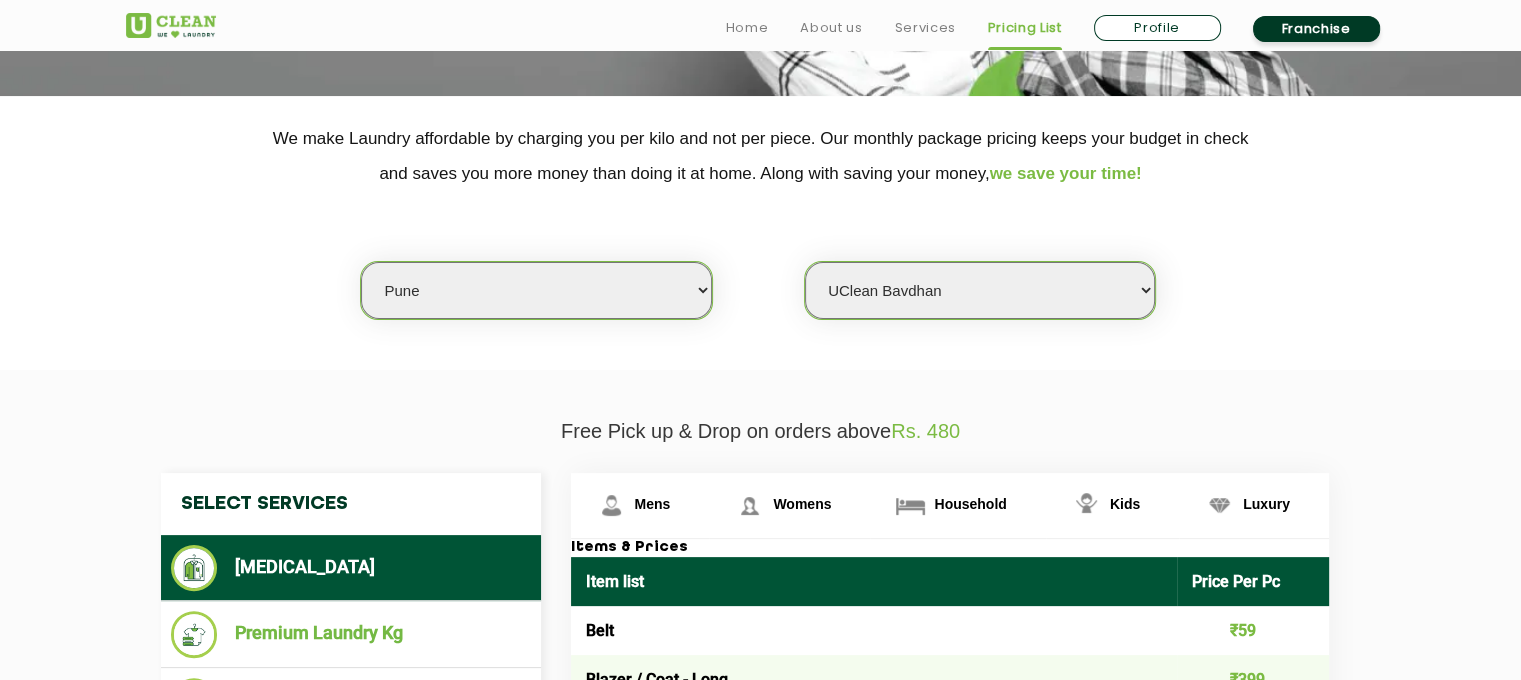 click on "Select Store [GEOGRAPHIC_DATA] [GEOGRAPHIC_DATA] [GEOGRAPHIC_DATA] [GEOGRAPHIC_DATA] [GEOGRAPHIC_DATA] UClean NIBM UClean Ghorpadi UClean Hinjawadi [PERSON_NAME][GEOGRAPHIC_DATA] [GEOGRAPHIC_DATA] [GEOGRAPHIC_DATA][PERSON_NAME] [GEOGRAPHIC_DATA][PERSON_NAME]" at bounding box center [980, 290] 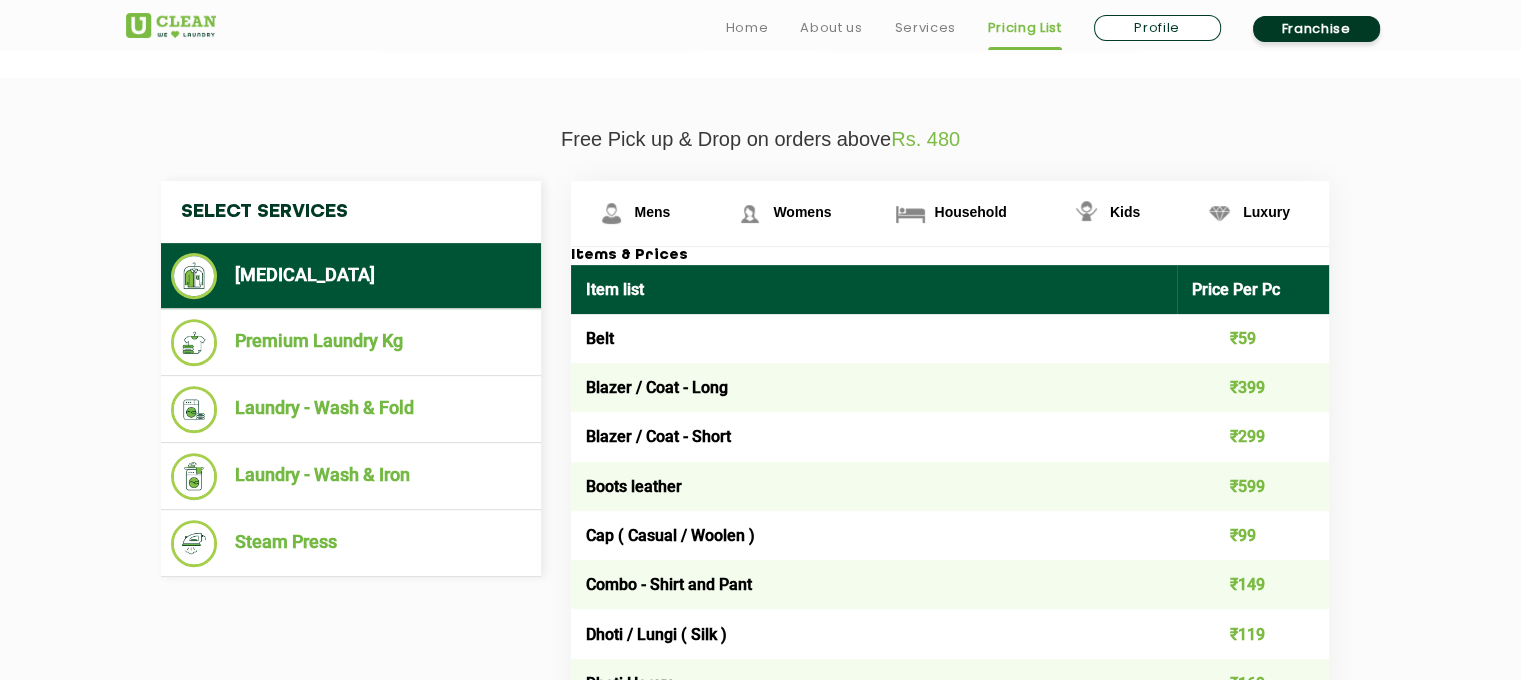 scroll, scrollTop: 671, scrollLeft: 0, axis: vertical 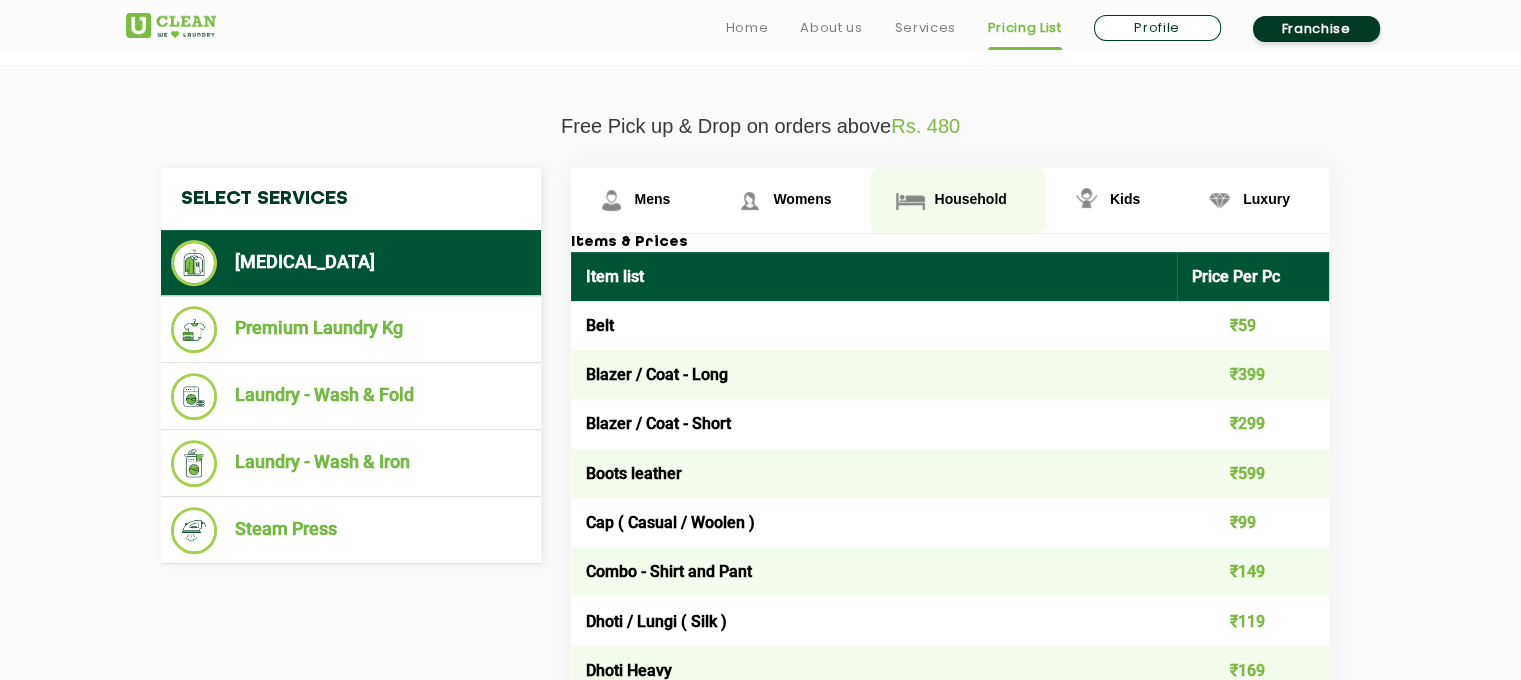 click on "Household" at bounding box center [653, 199] 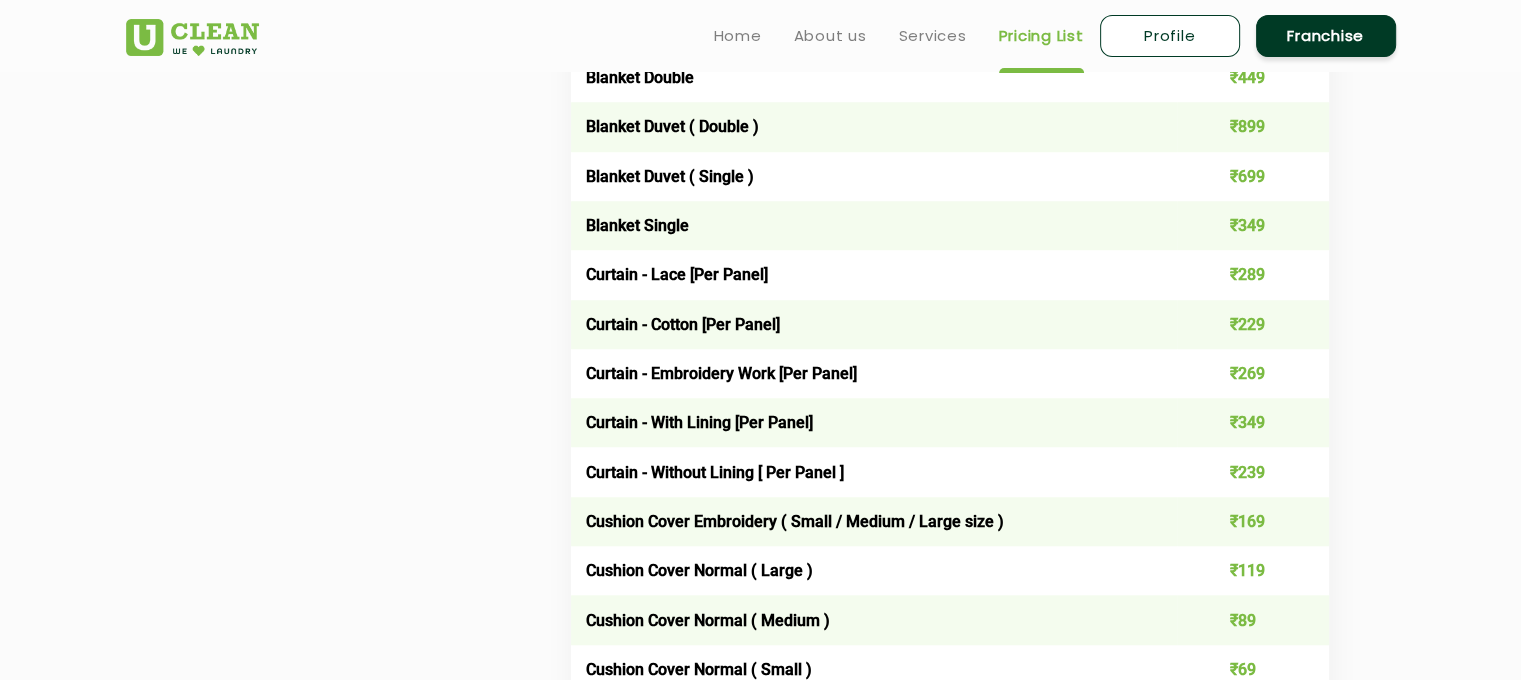 scroll, scrollTop: 1362, scrollLeft: 0, axis: vertical 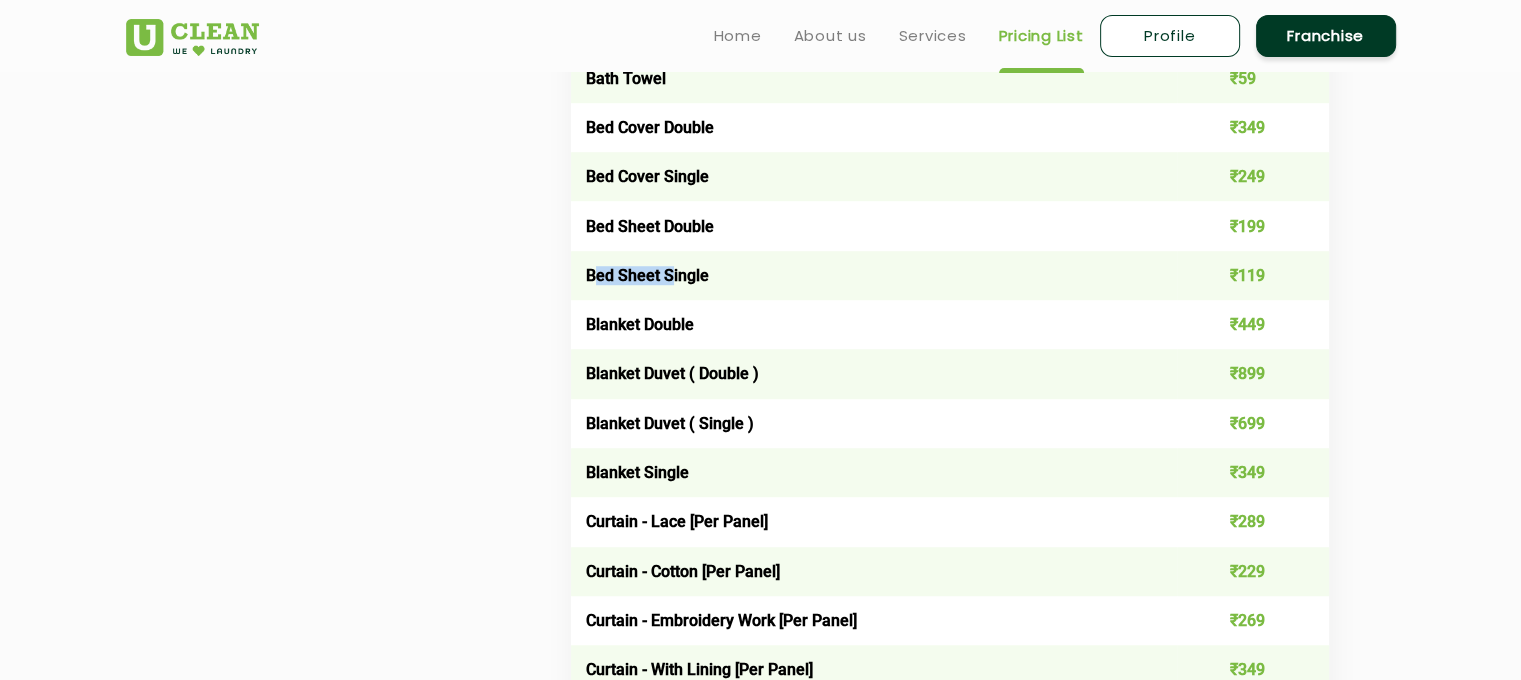 drag, startPoint x: 592, startPoint y: 276, endPoint x: 665, endPoint y: 278, distance: 73.02739 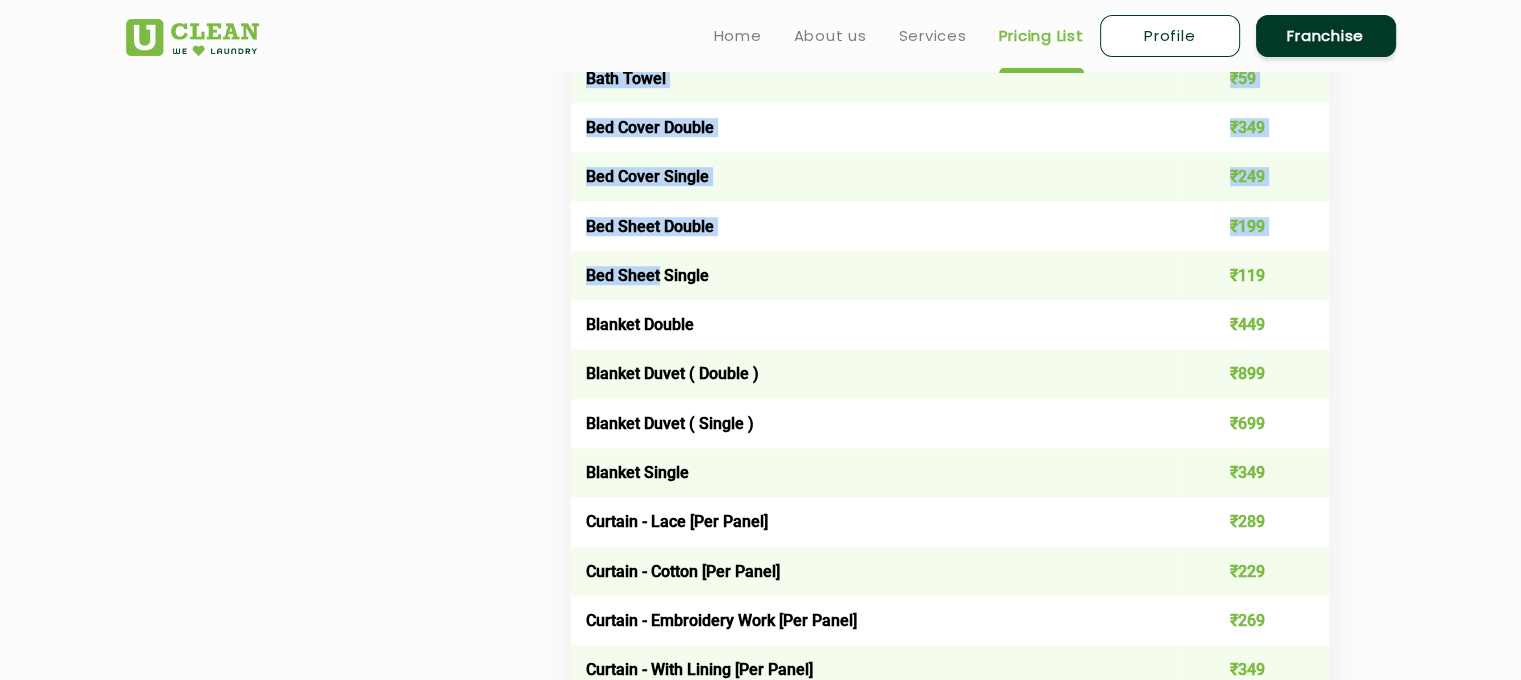 drag, startPoint x: 658, startPoint y: 275, endPoint x: 521, endPoint y: 275, distance: 137 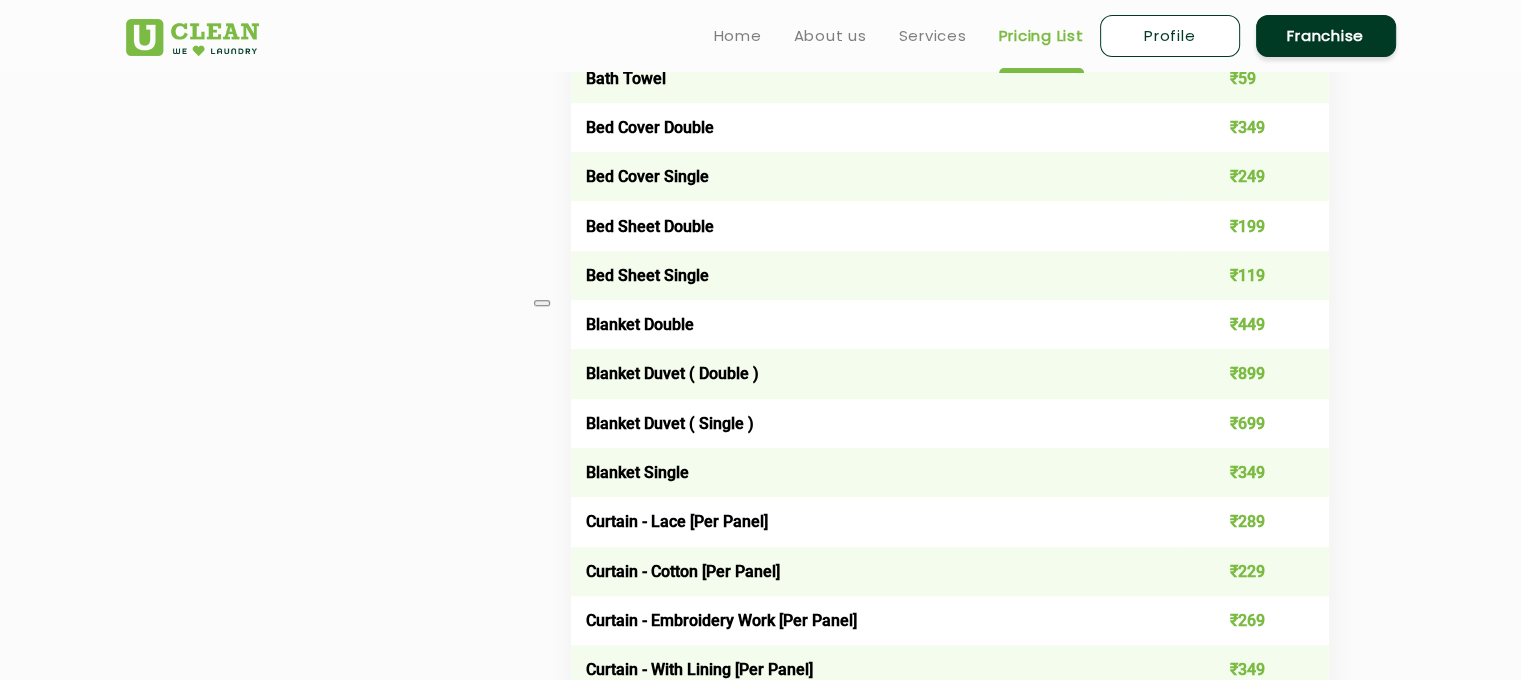 click on "Bed Sheet Single" at bounding box center [874, 275] 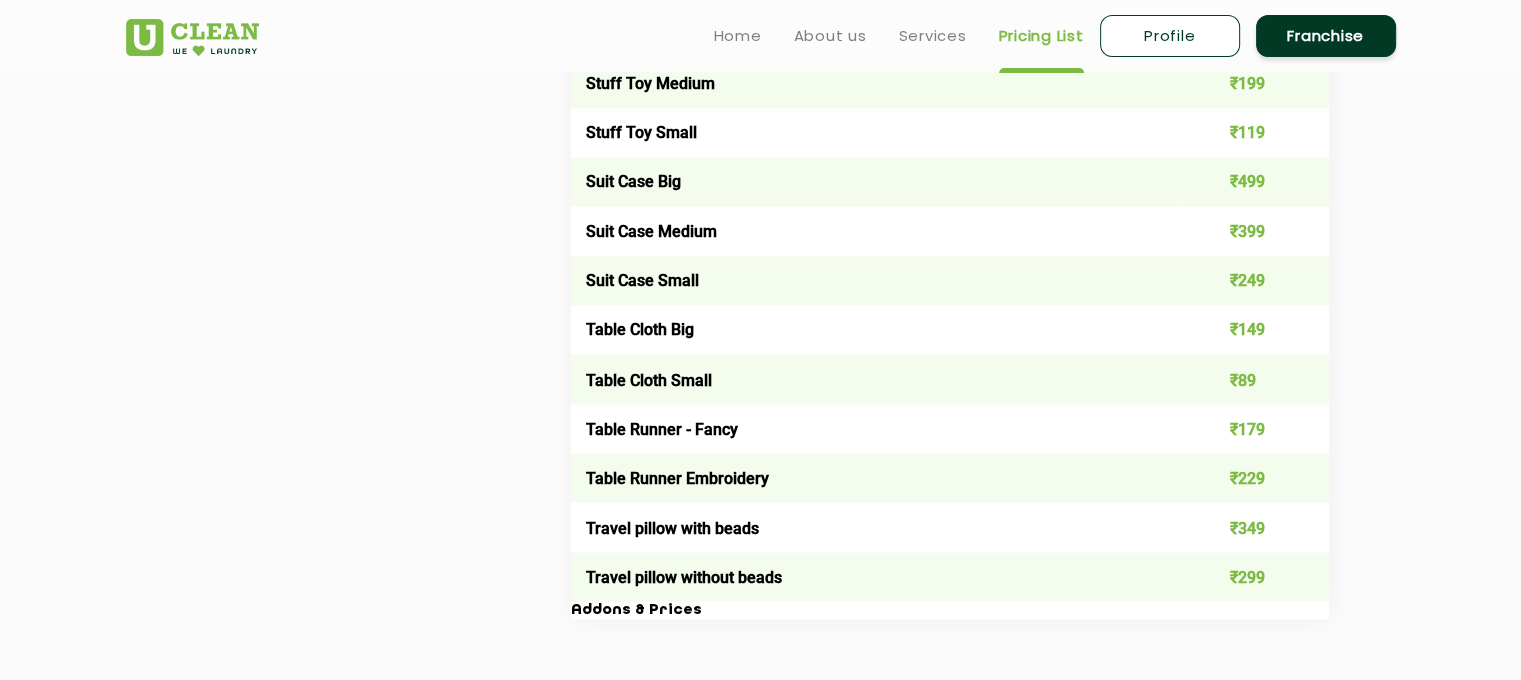 scroll, scrollTop: 3376, scrollLeft: 0, axis: vertical 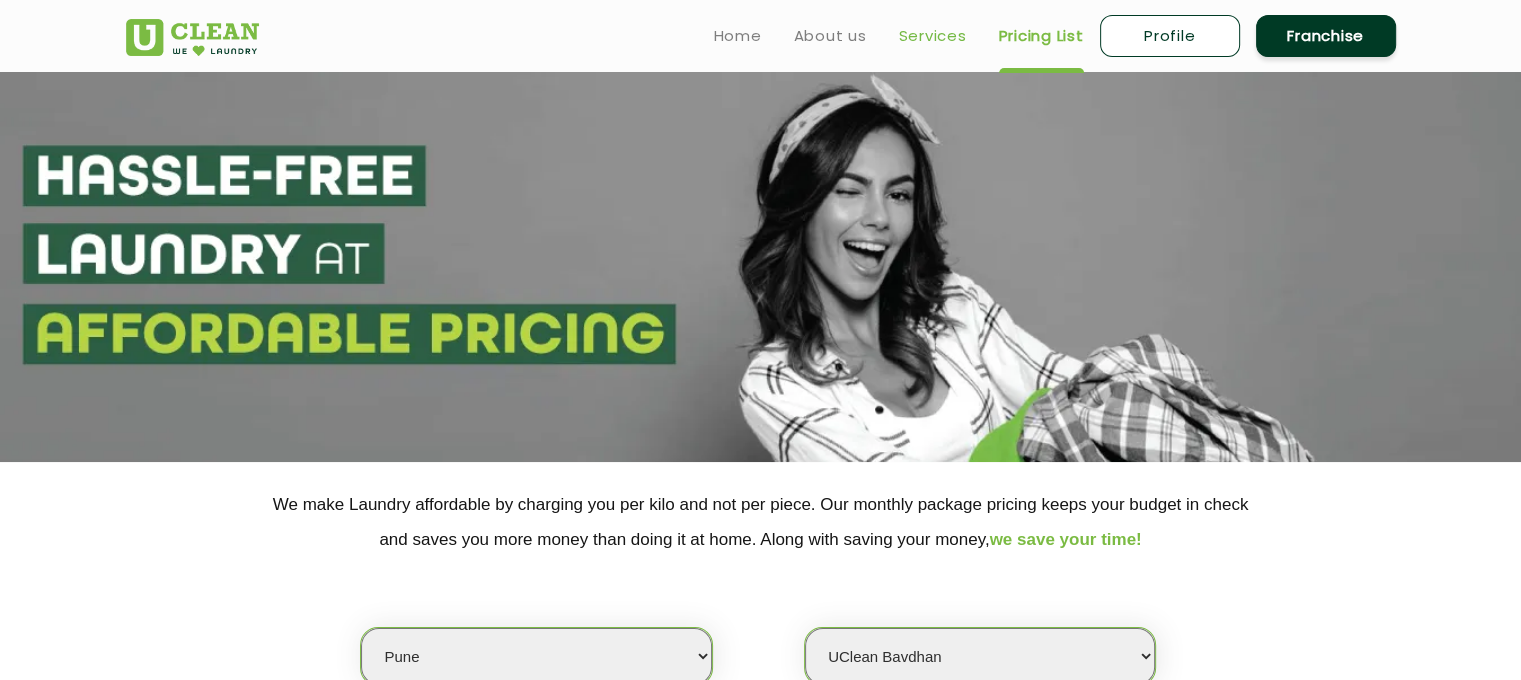 click on "Services" at bounding box center [933, 36] 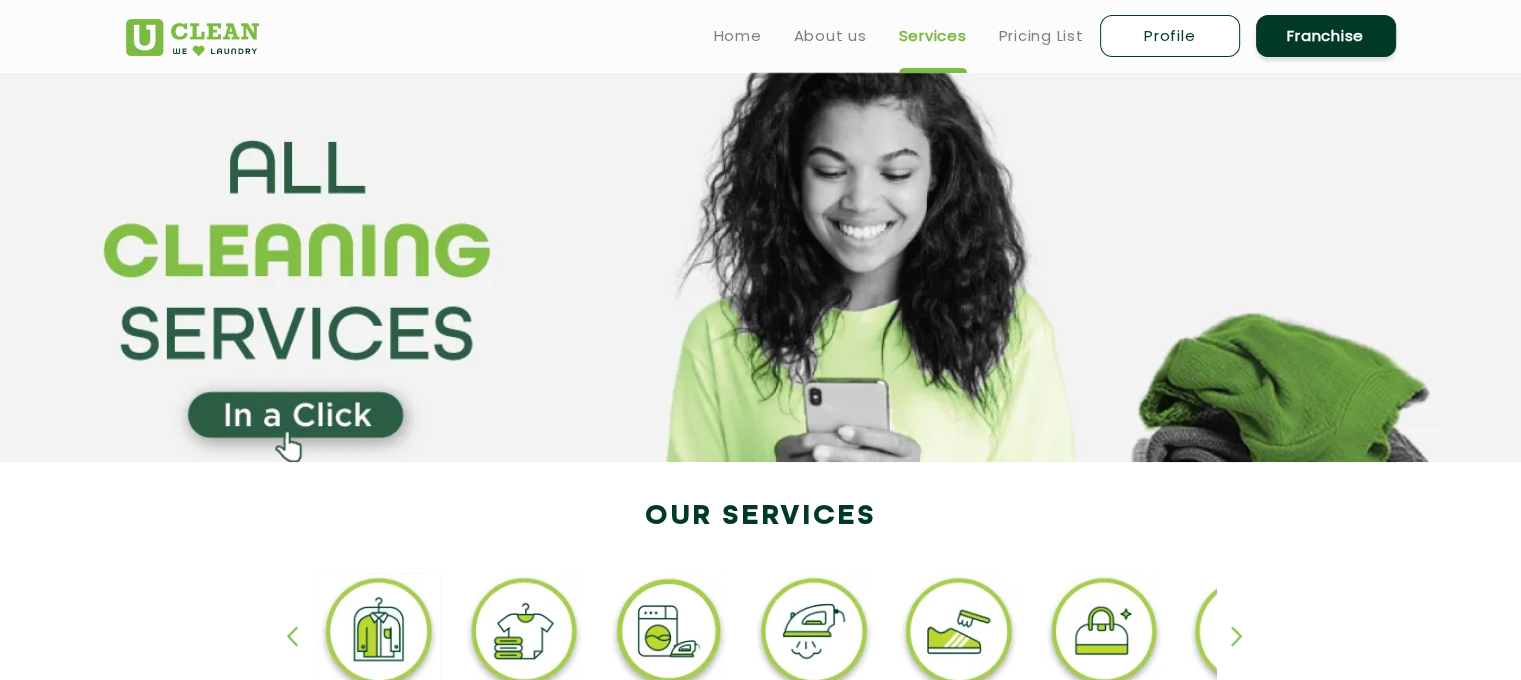 scroll, scrollTop: 366, scrollLeft: 0, axis: vertical 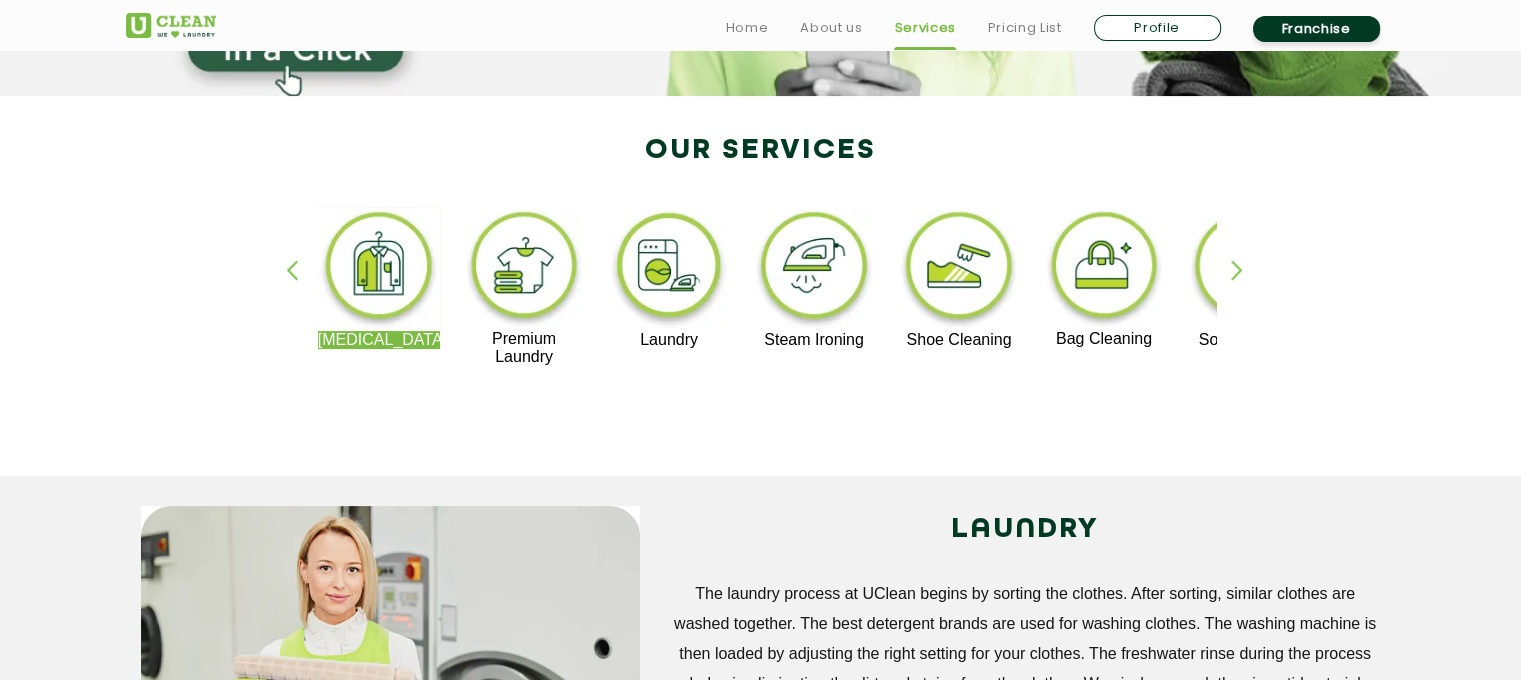 click at bounding box center [524, 268] 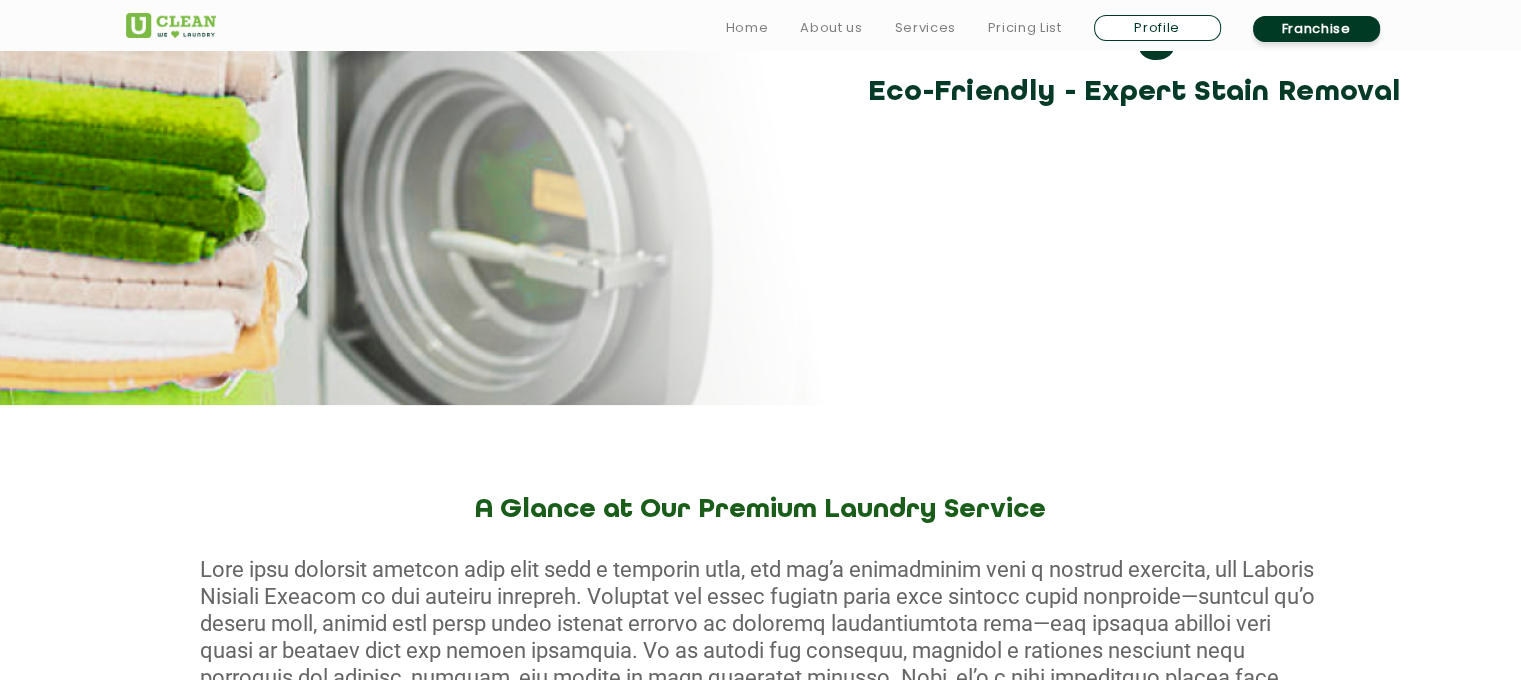 scroll, scrollTop: 733, scrollLeft: 0, axis: vertical 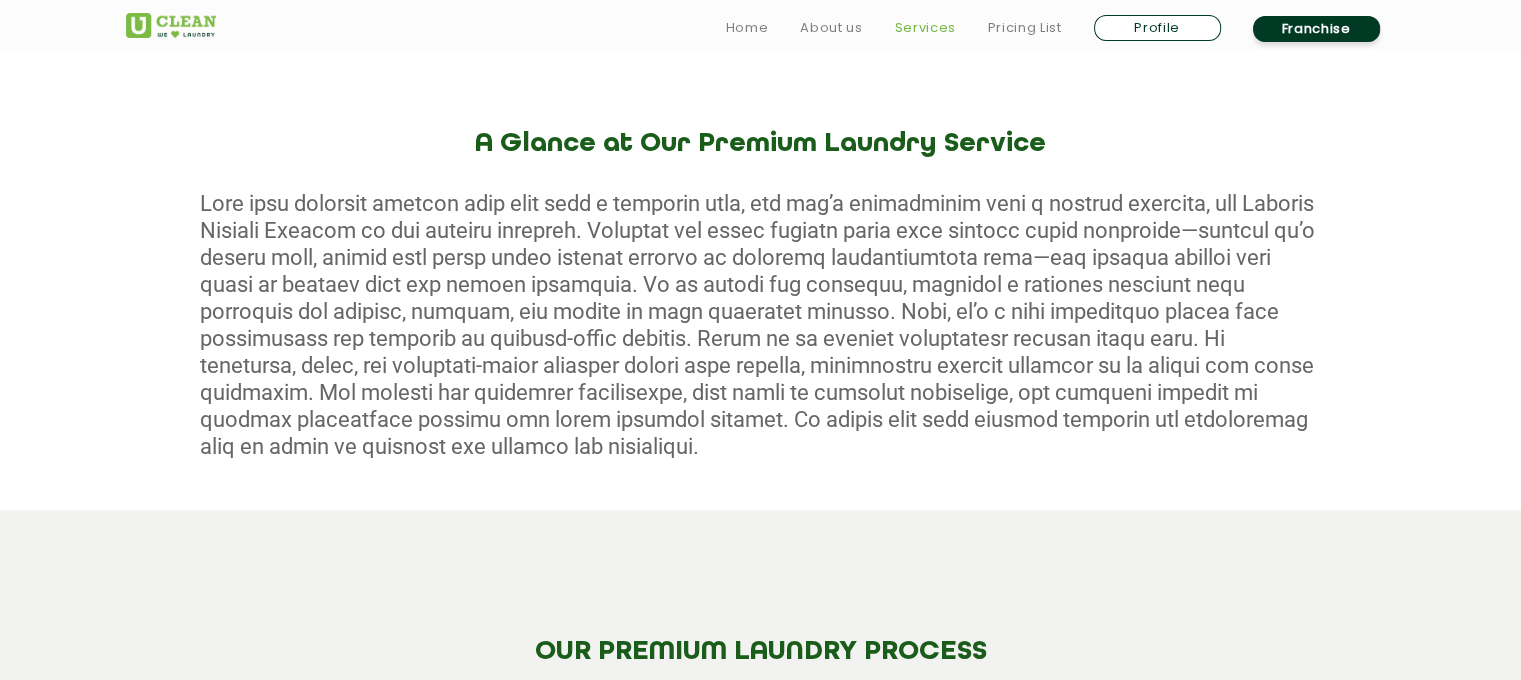 click on "Services" at bounding box center (924, 28) 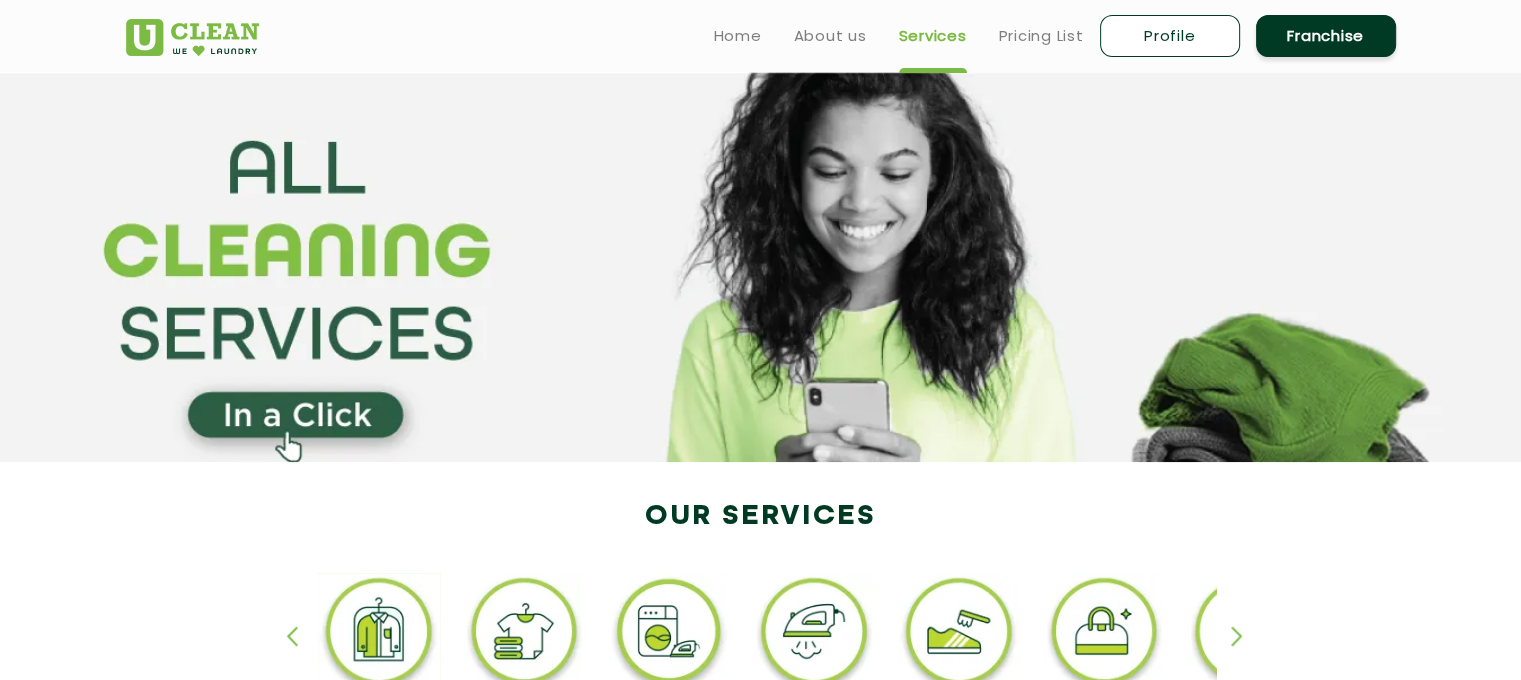 scroll, scrollTop: 366, scrollLeft: 0, axis: vertical 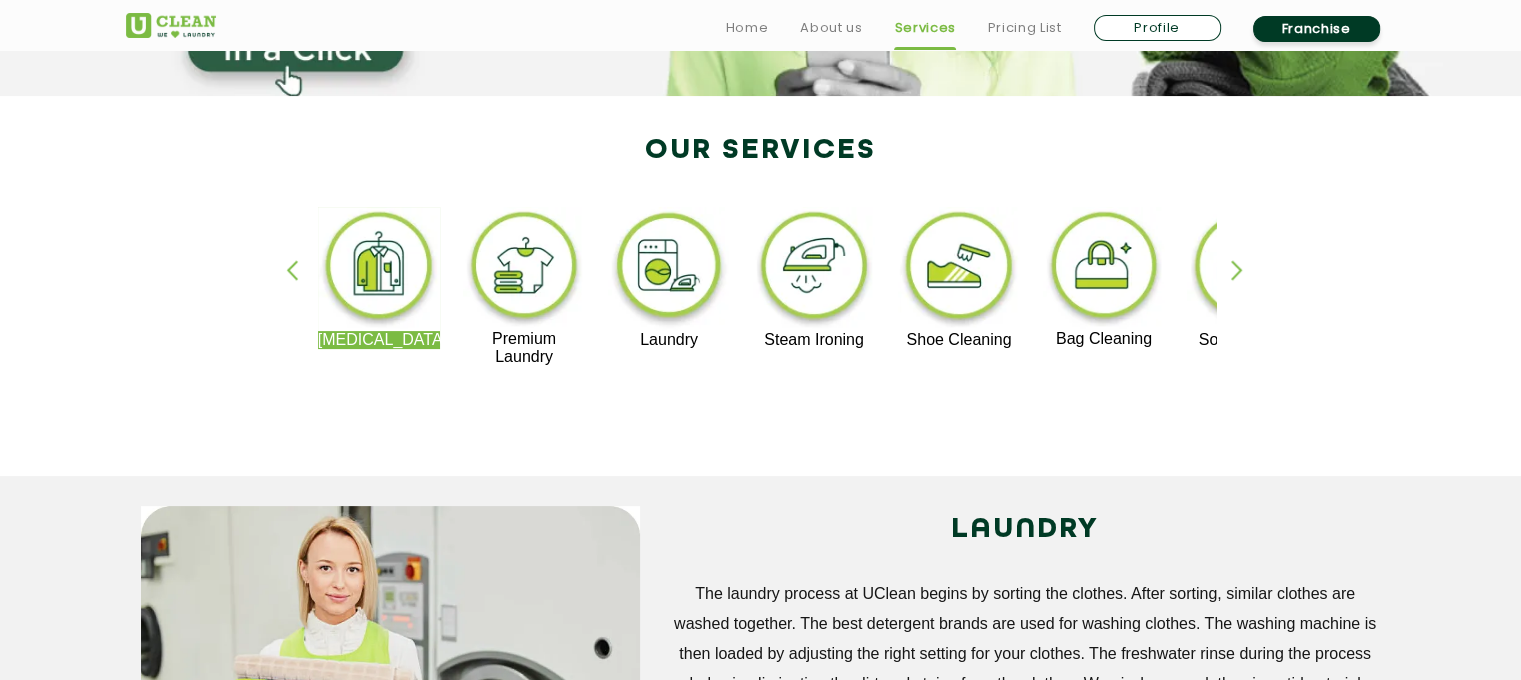 click at bounding box center (1246, 287) 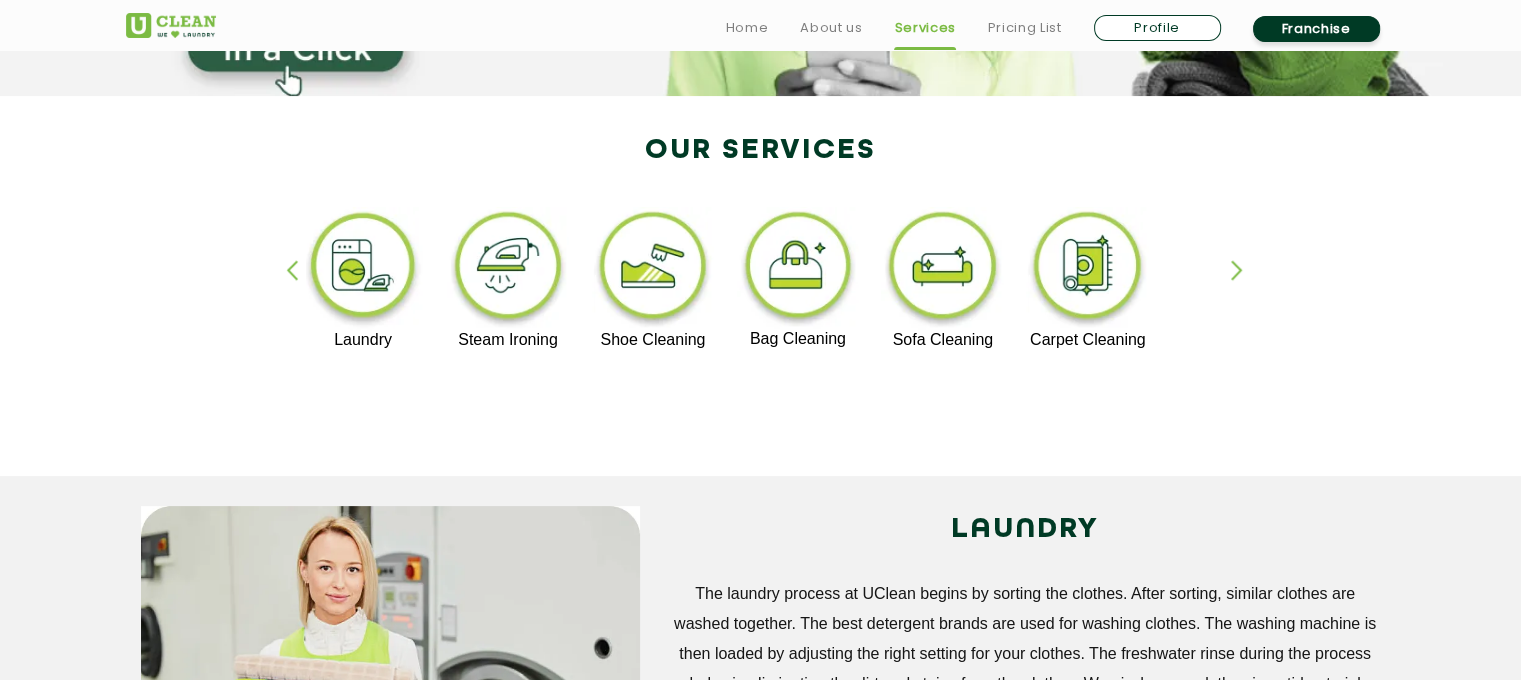 click at bounding box center (1246, 287) 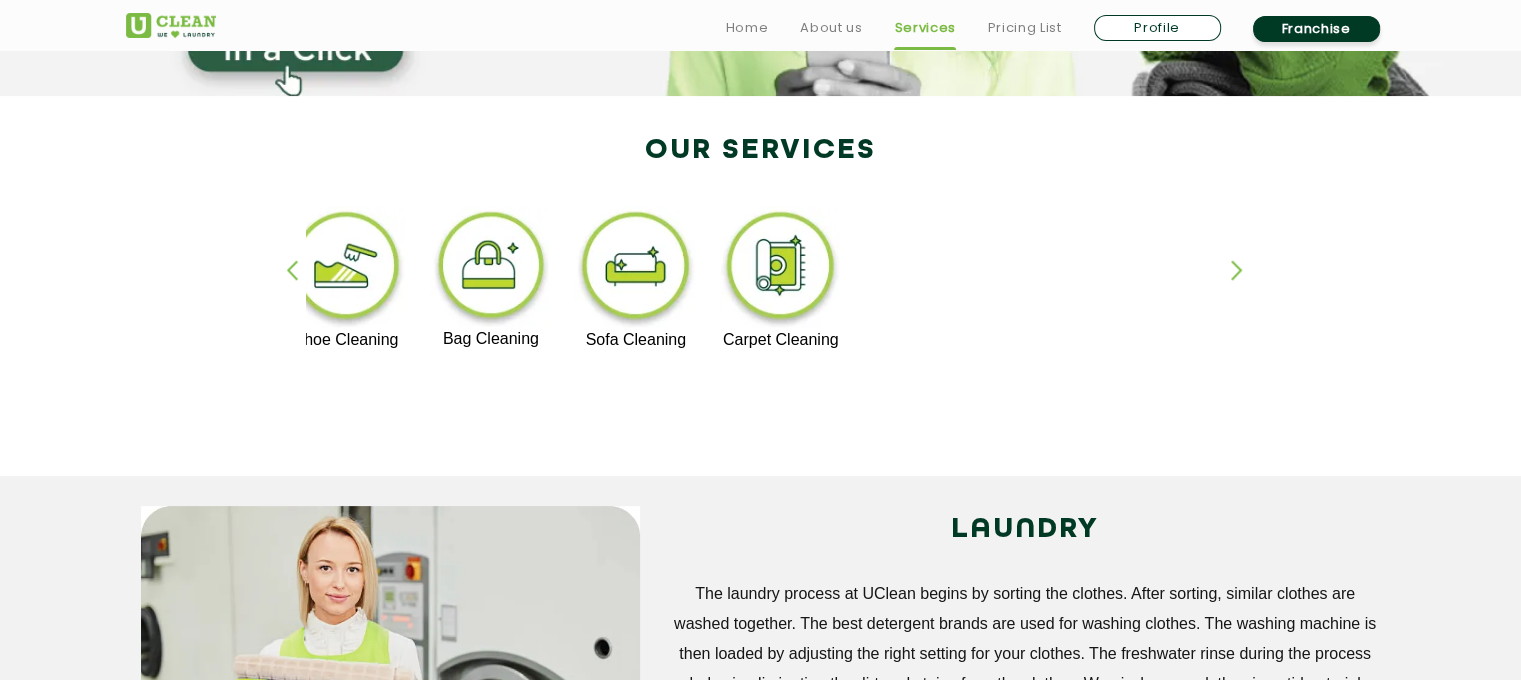 click at bounding box center [301, 287] 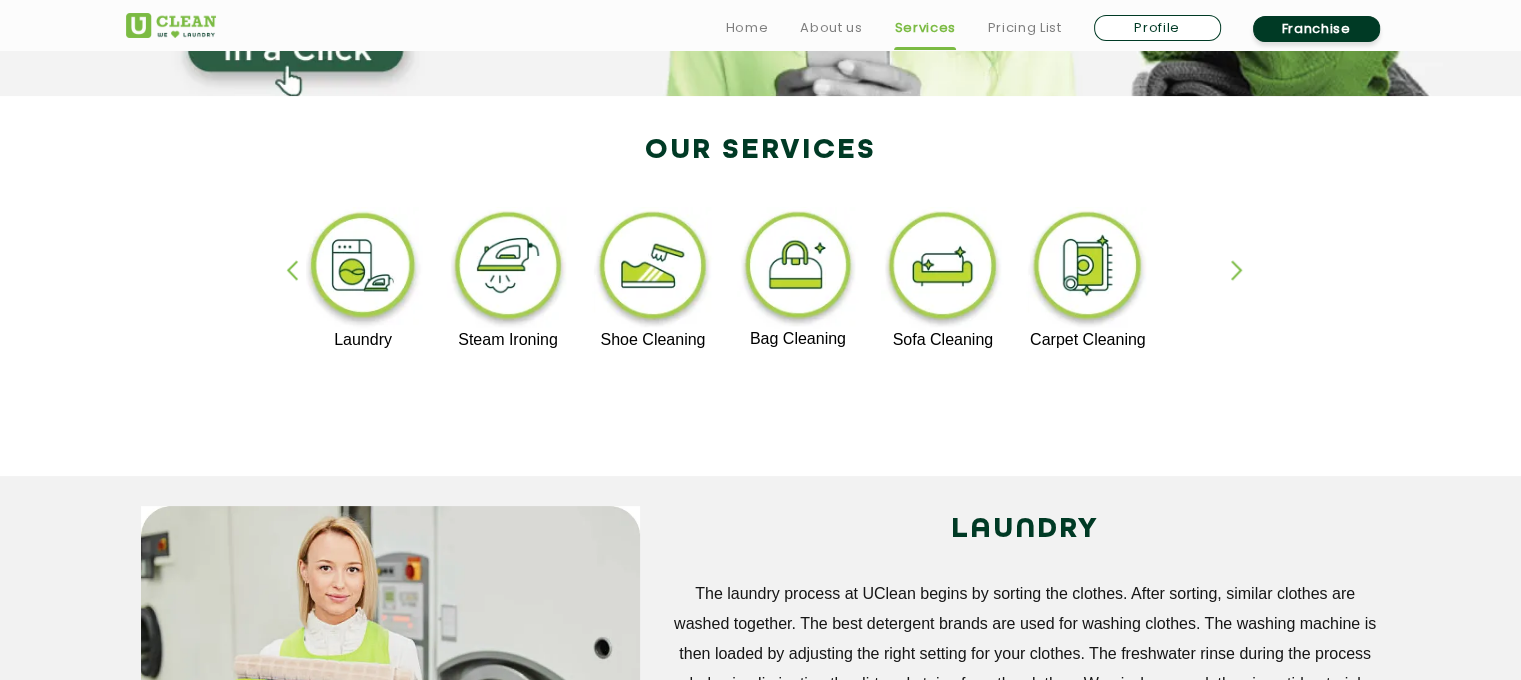 click at bounding box center (301, 287) 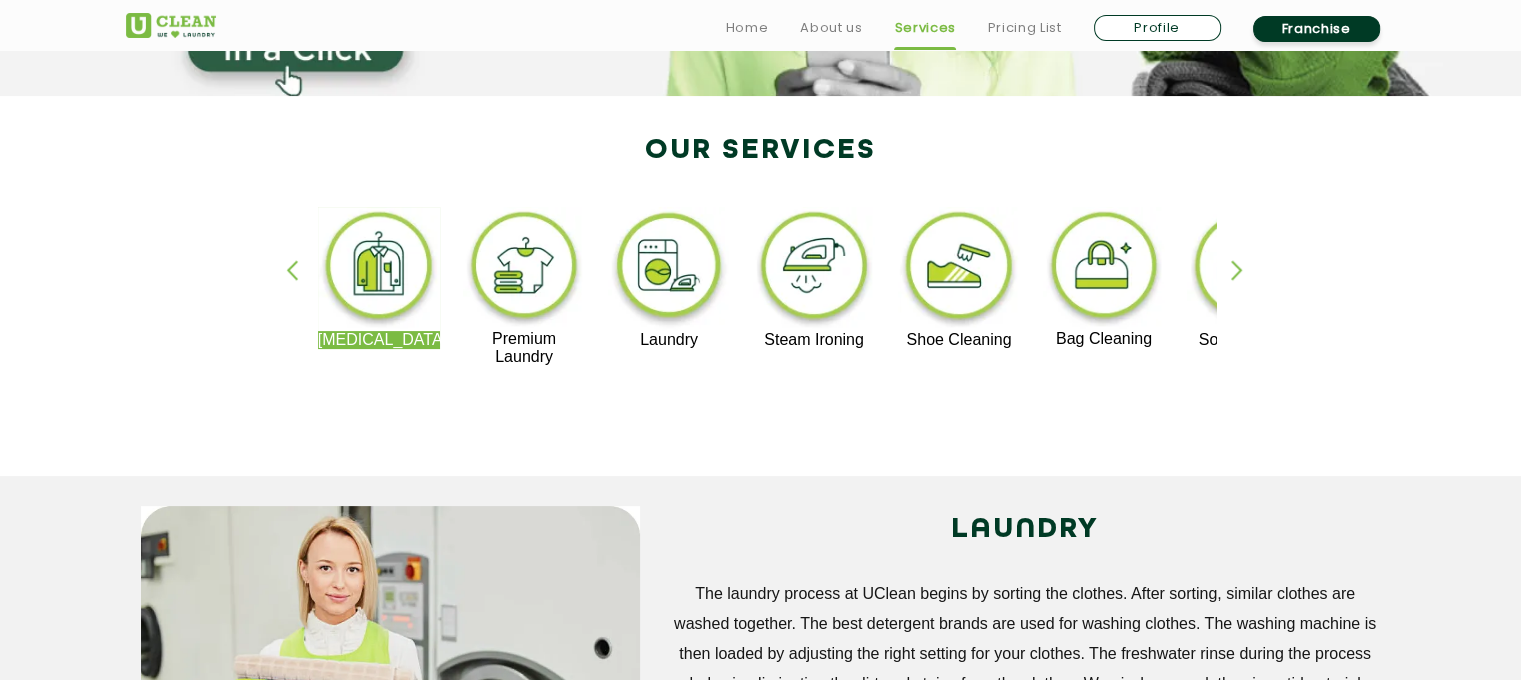 click at bounding box center [301, 287] 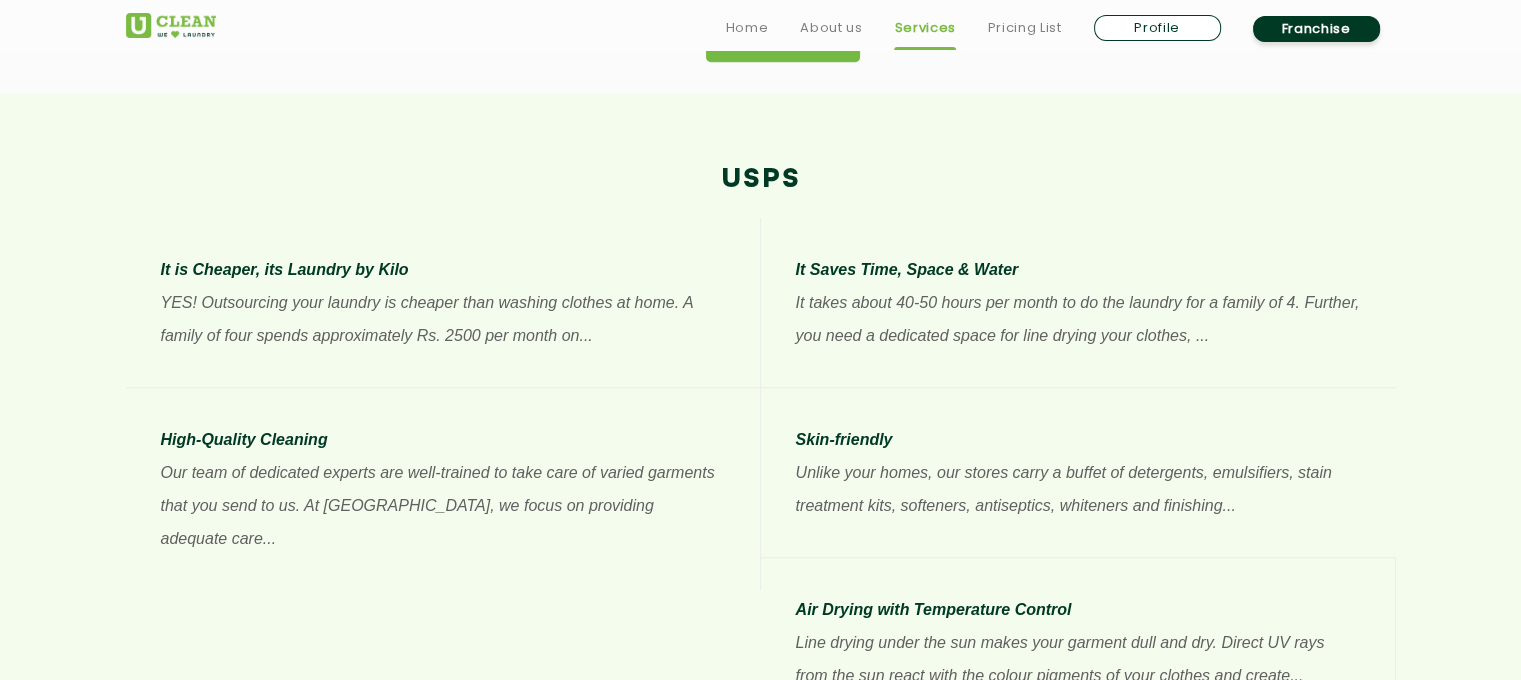 scroll, scrollTop: 1100, scrollLeft: 0, axis: vertical 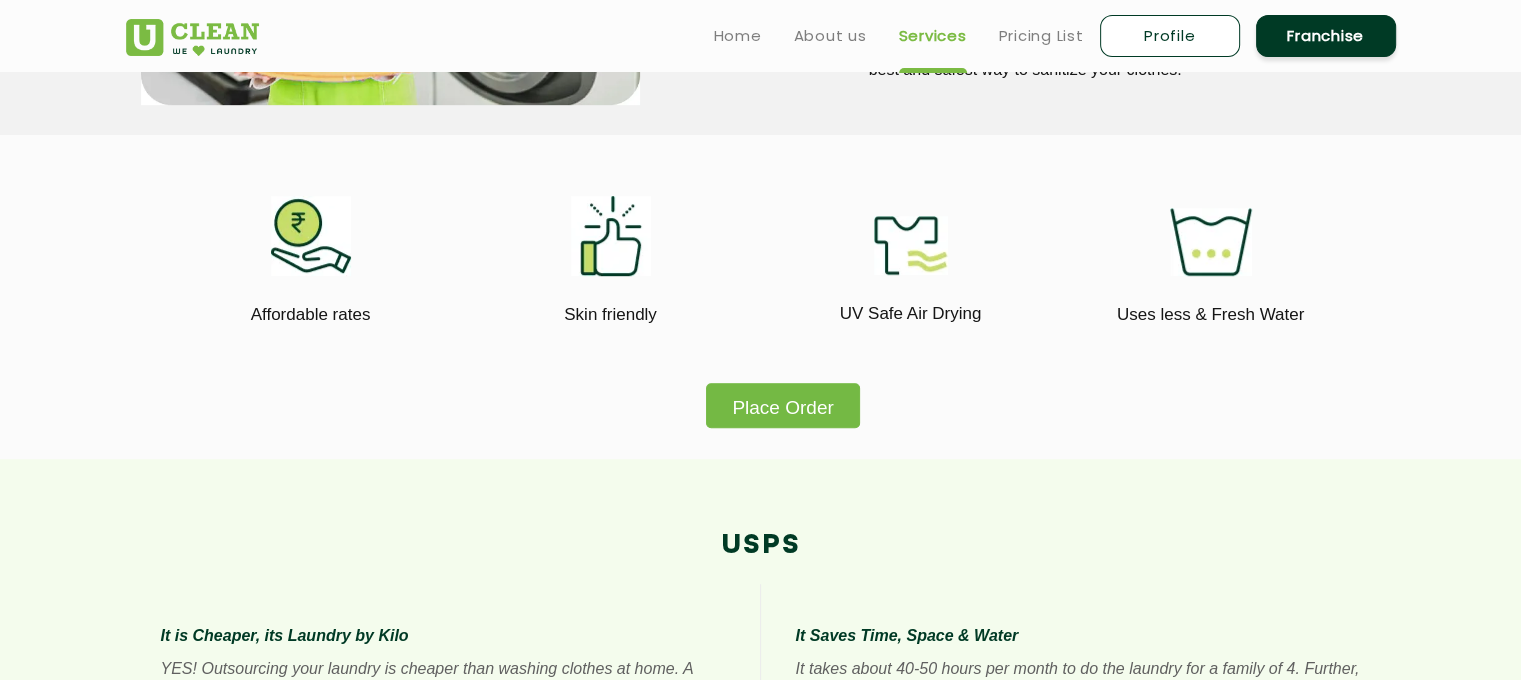 click on "Place Order" 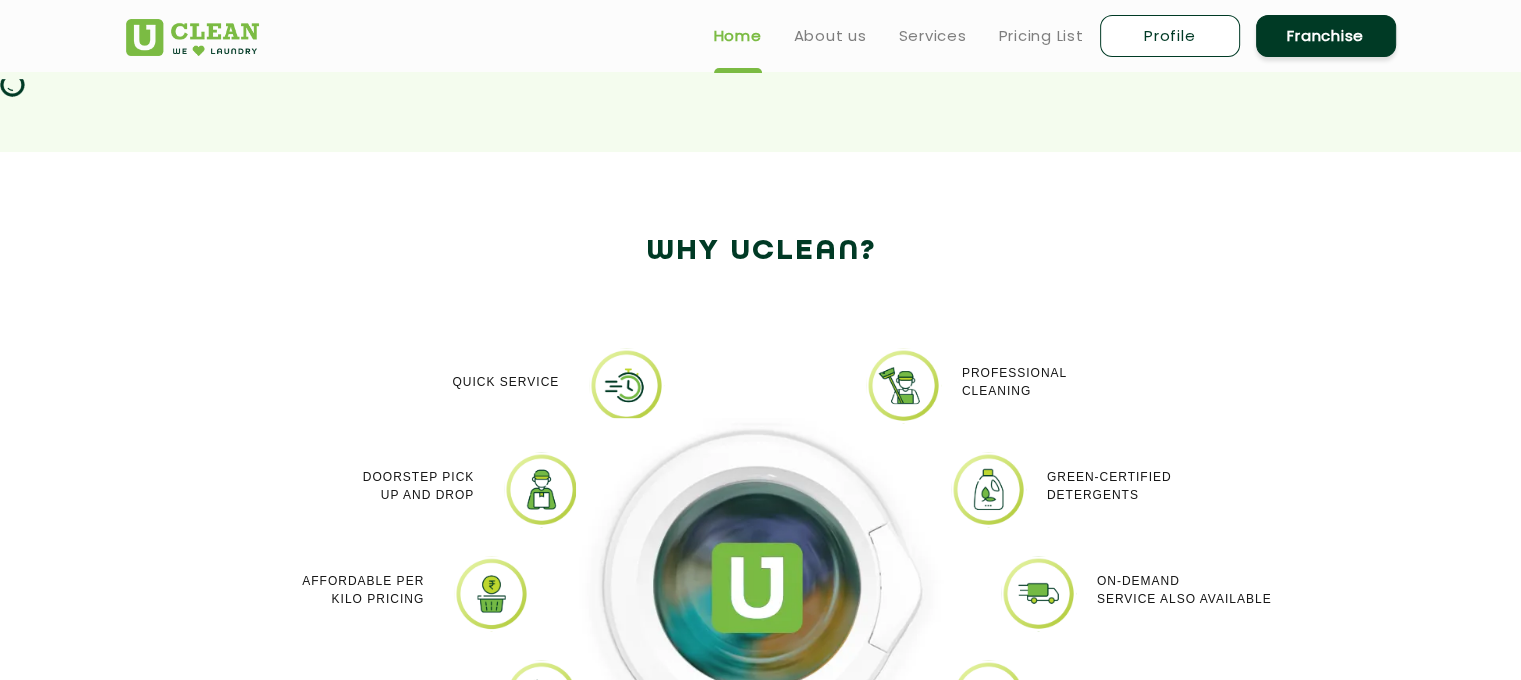 scroll, scrollTop: 0, scrollLeft: 0, axis: both 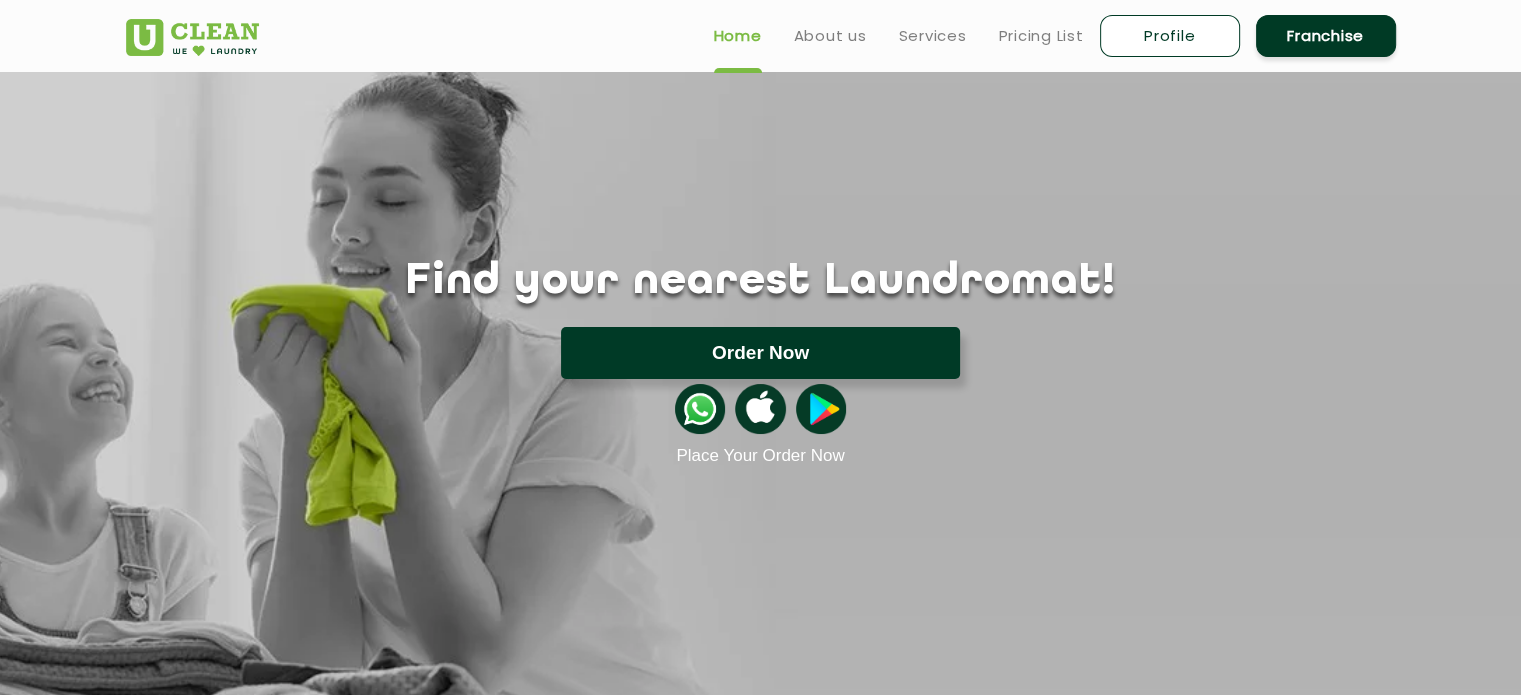 click on "Order Now" 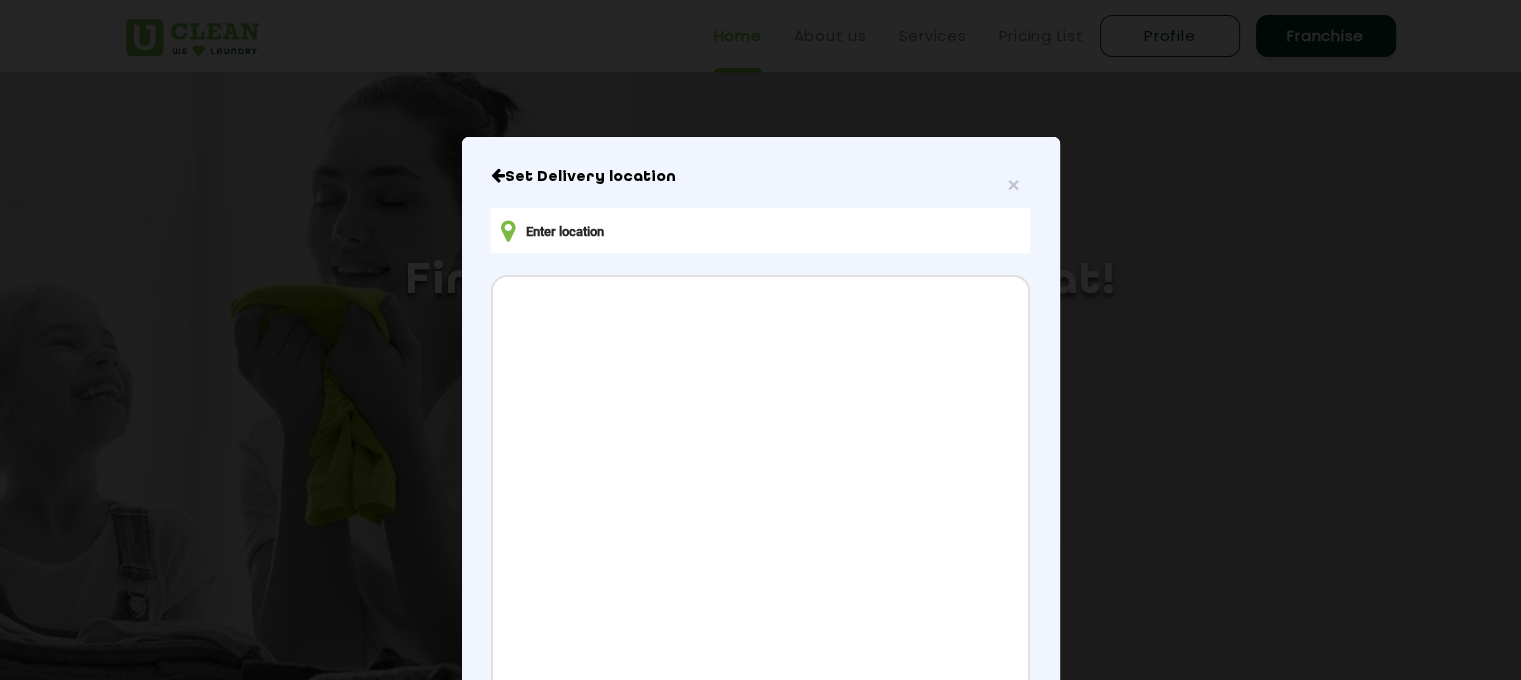 click at bounding box center [760, 230] 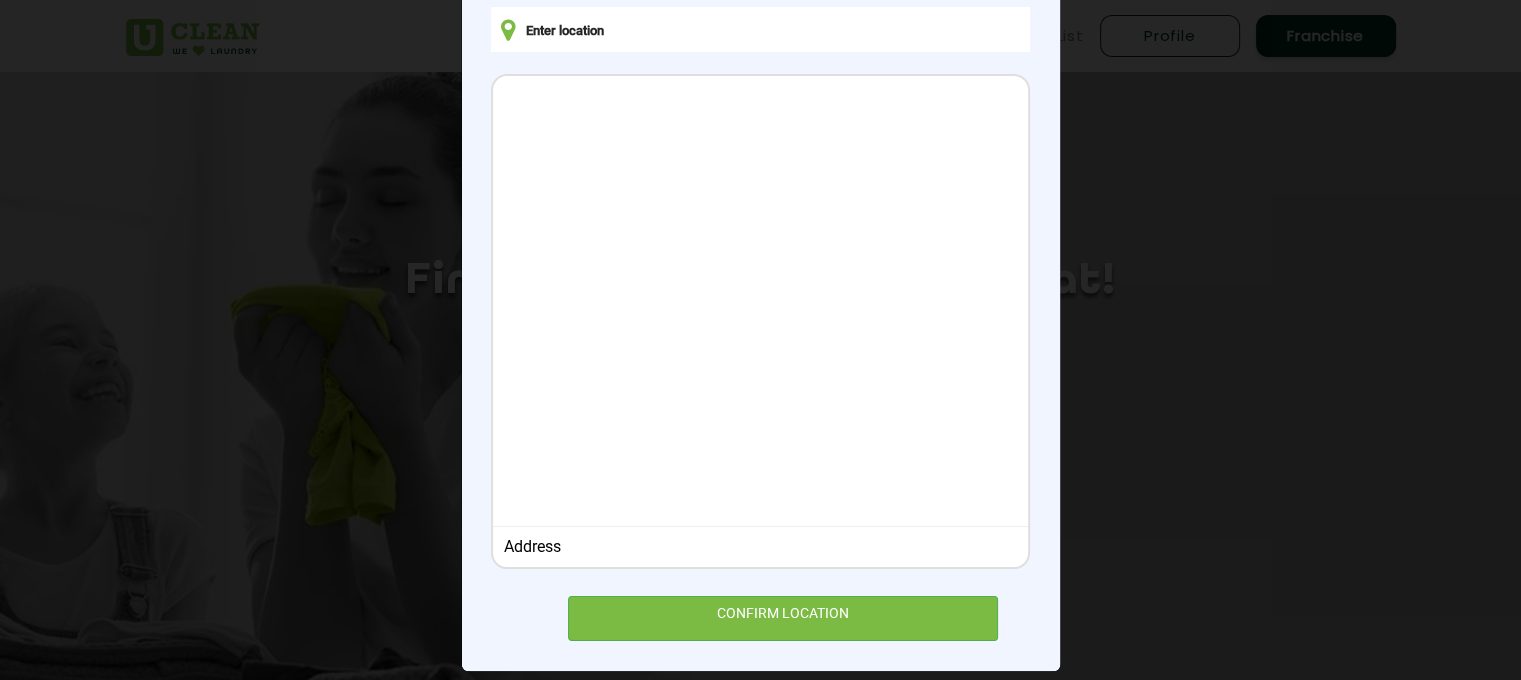 scroll, scrollTop: 223, scrollLeft: 0, axis: vertical 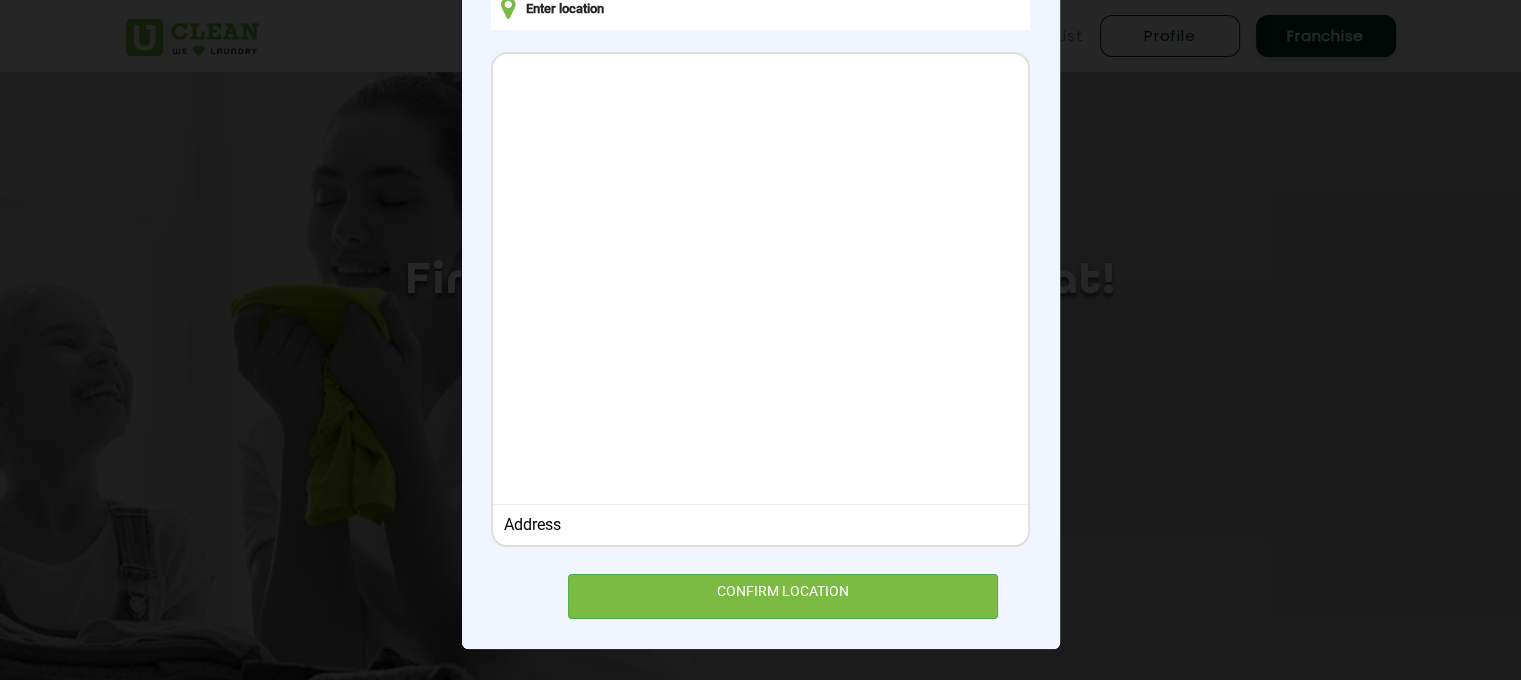 click on "Address" at bounding box center (760, 524) 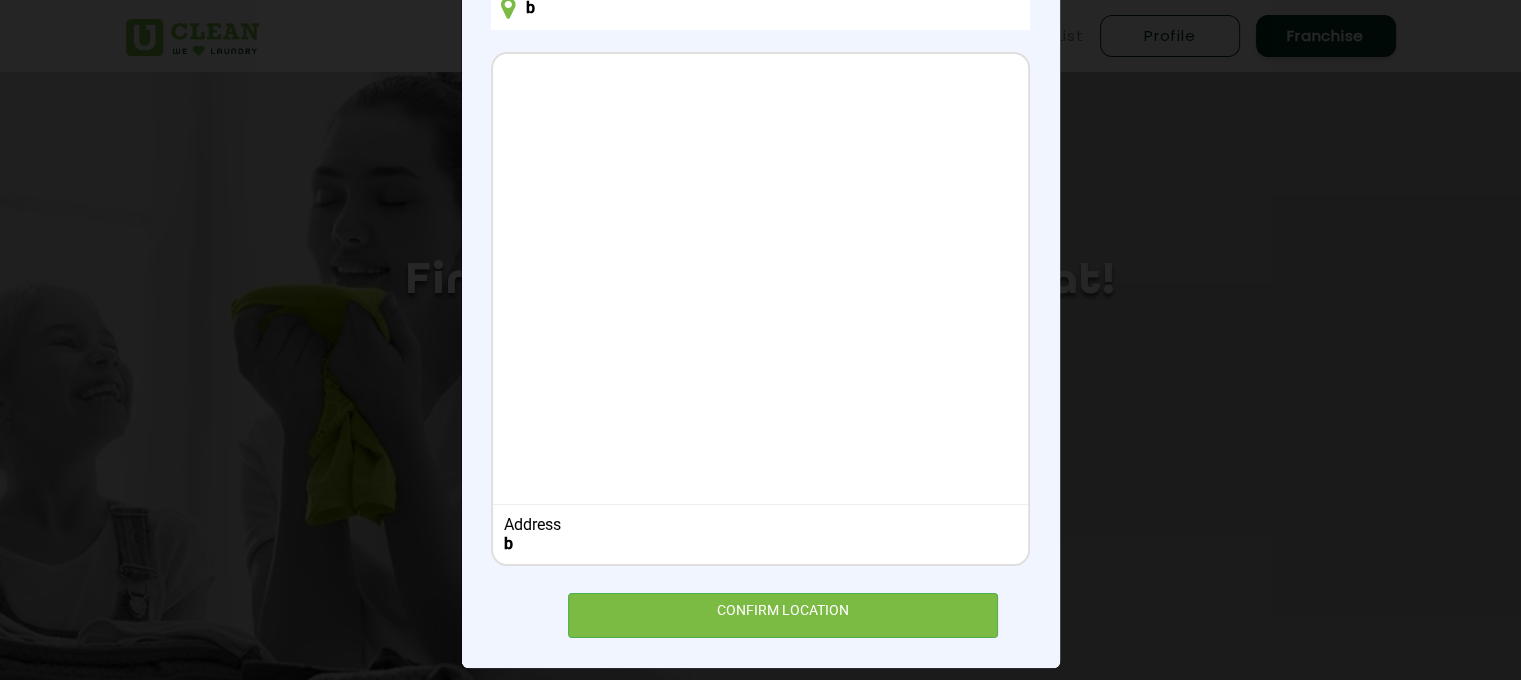 scroll, scrollTop: 221, scrollLeft: 0, axis: vertical 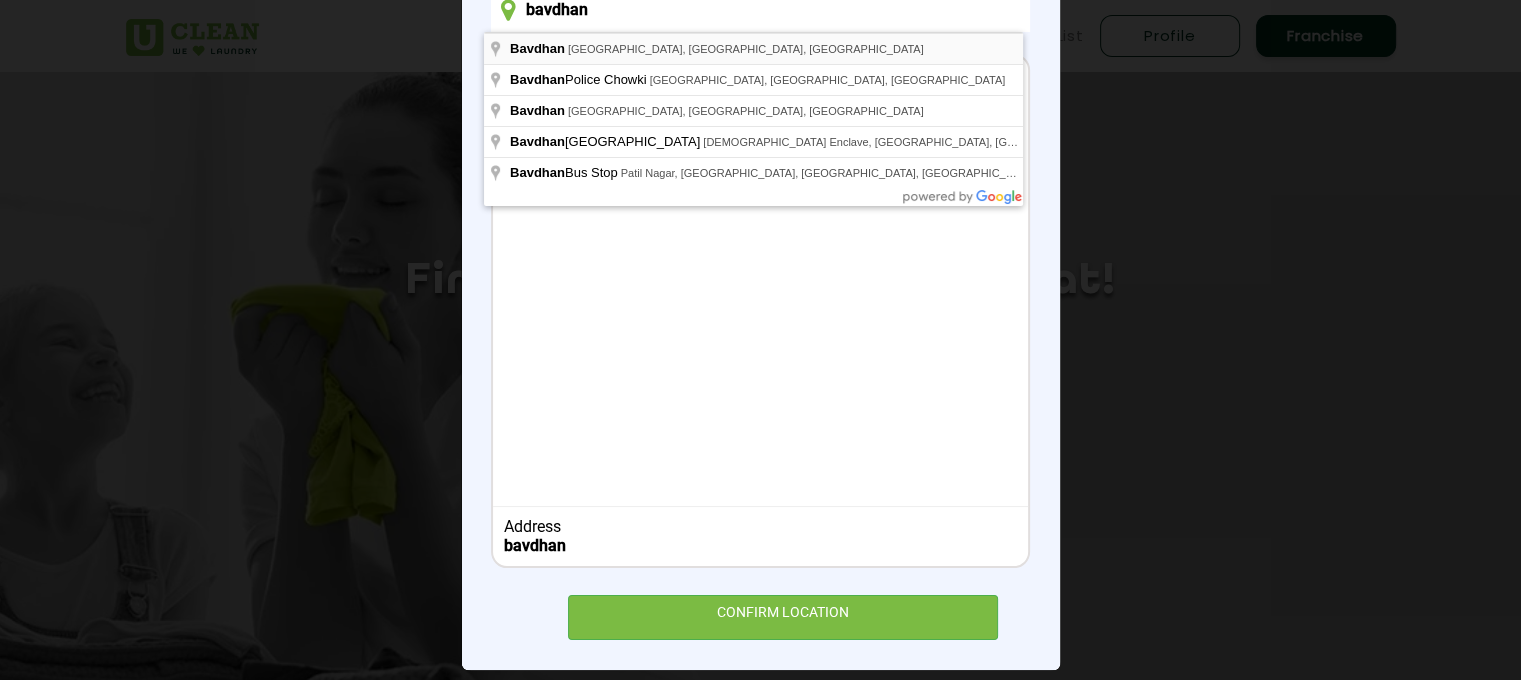 type on "Bavdhan, Pune, Maharashtra, India" 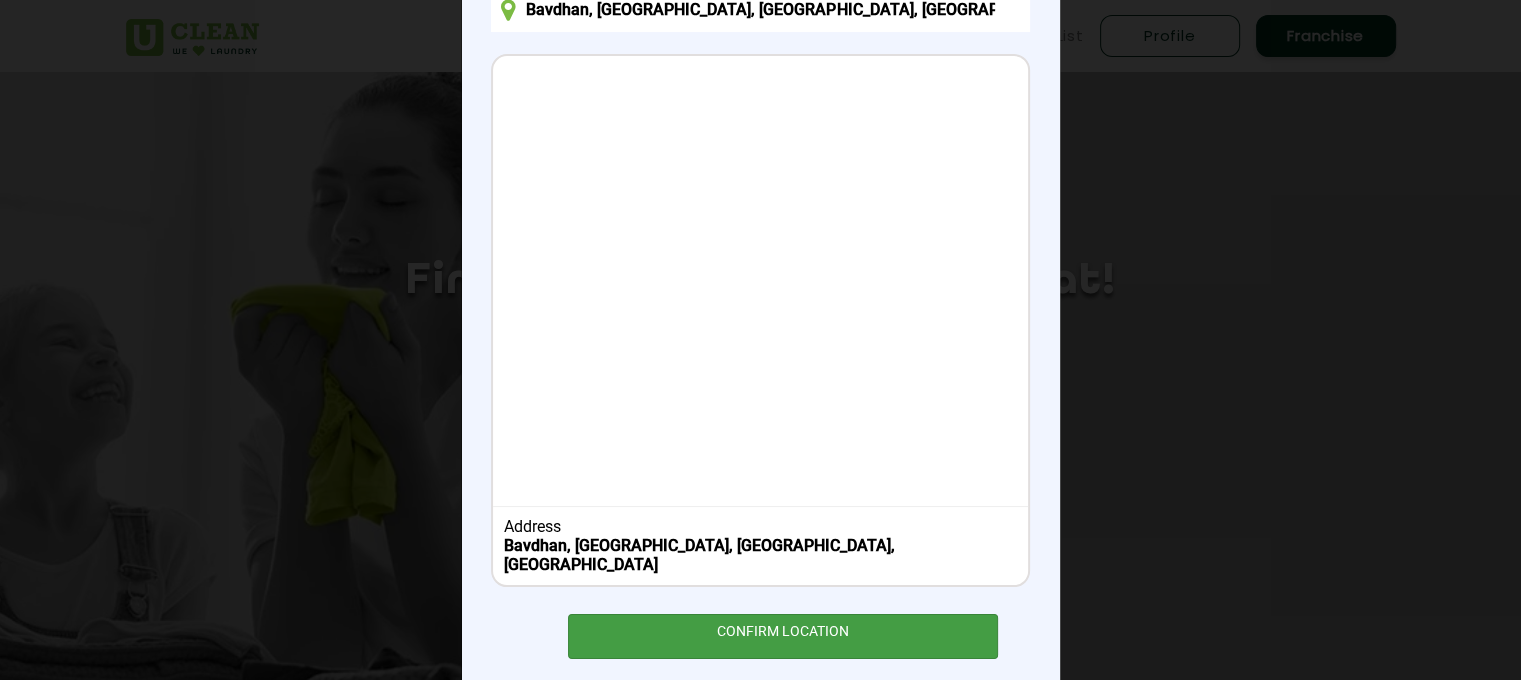 click on "CONFIRM LOCATION" at bounding box center [783, 636] 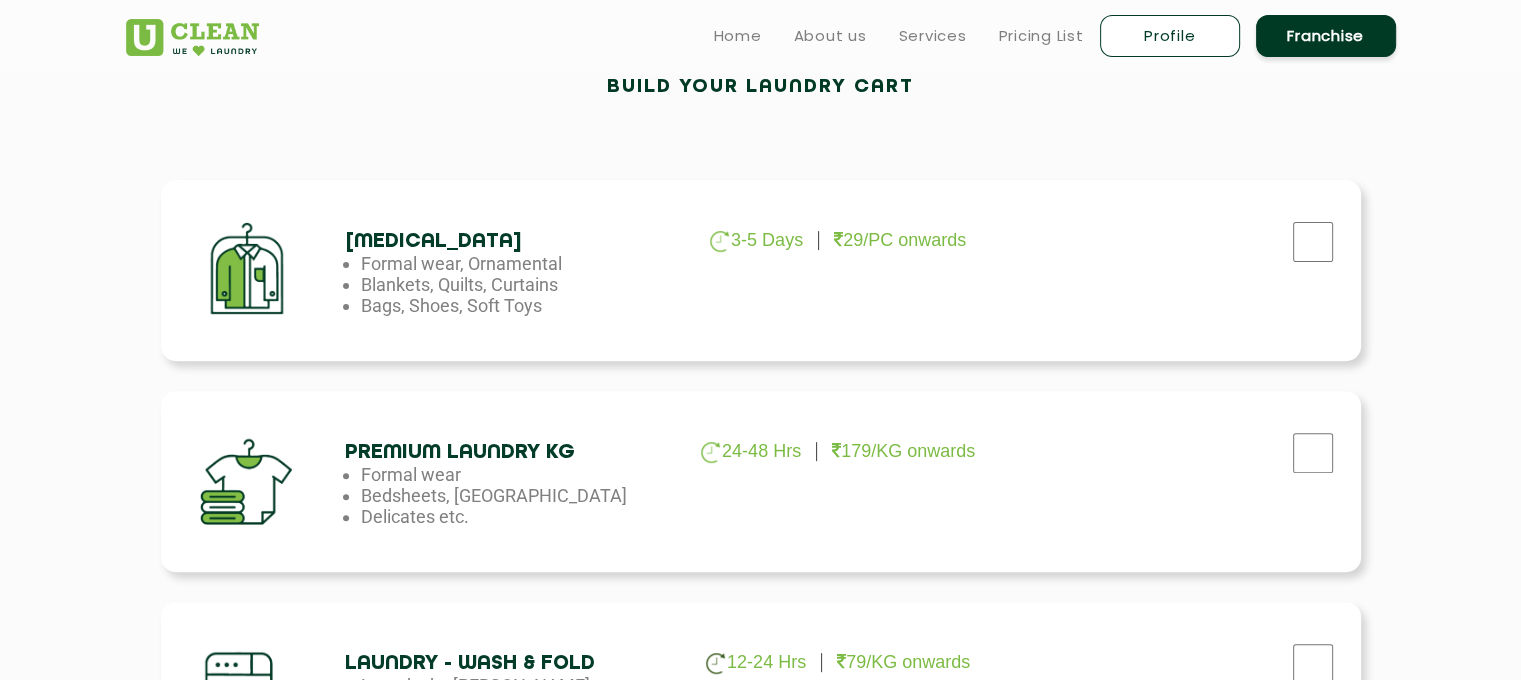 scroll, scrollTop: 733, scrollLeft: 0, axis: vertical 